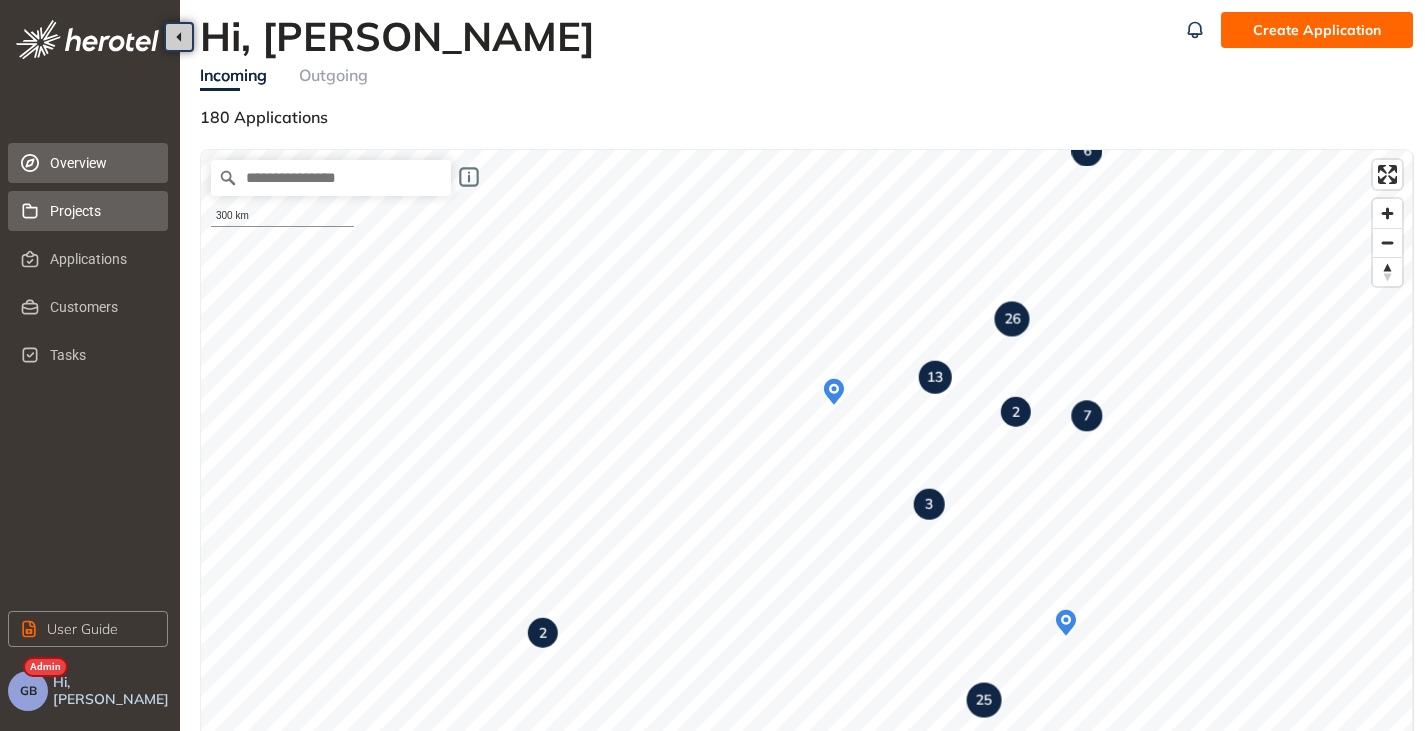 scroll, scrollTop: 0, scrollLeft: 0, axis: both 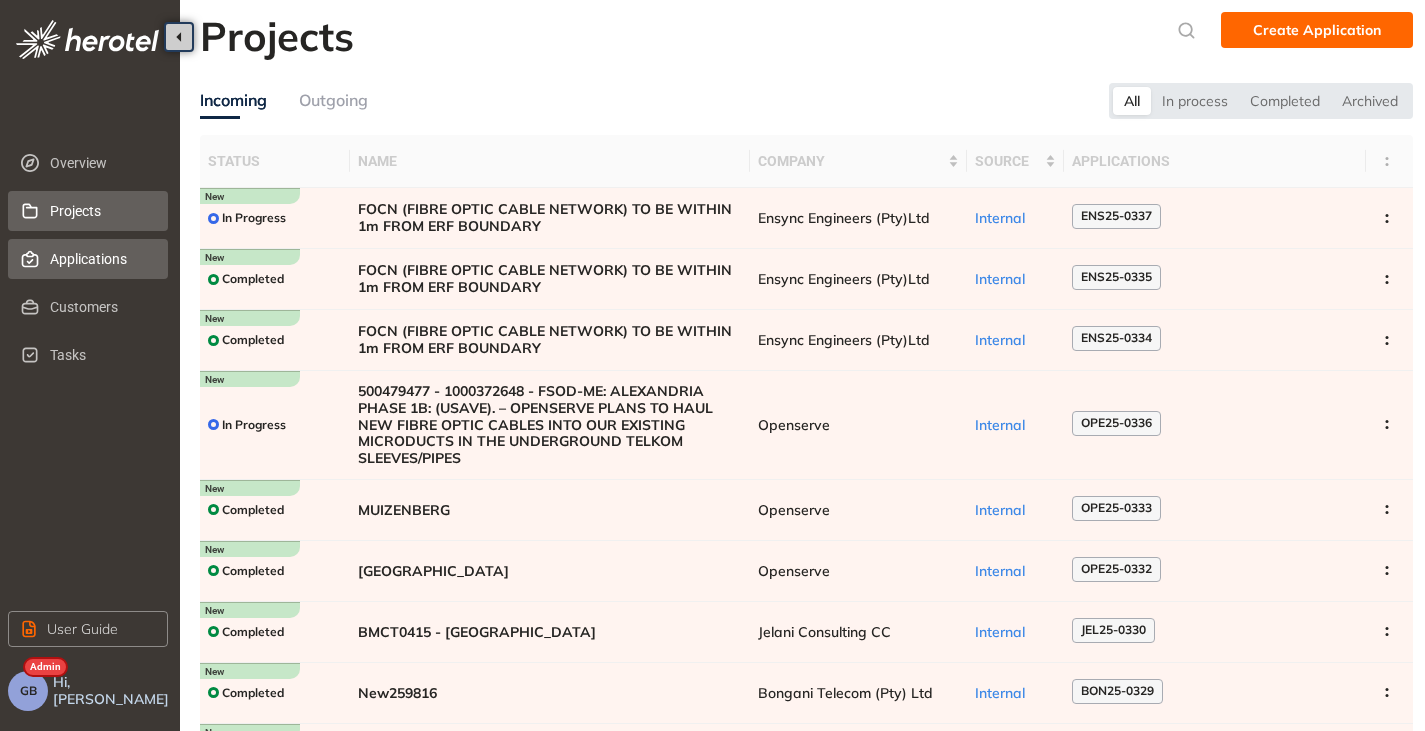 click on "Applications" at bounding box center [101, 259] 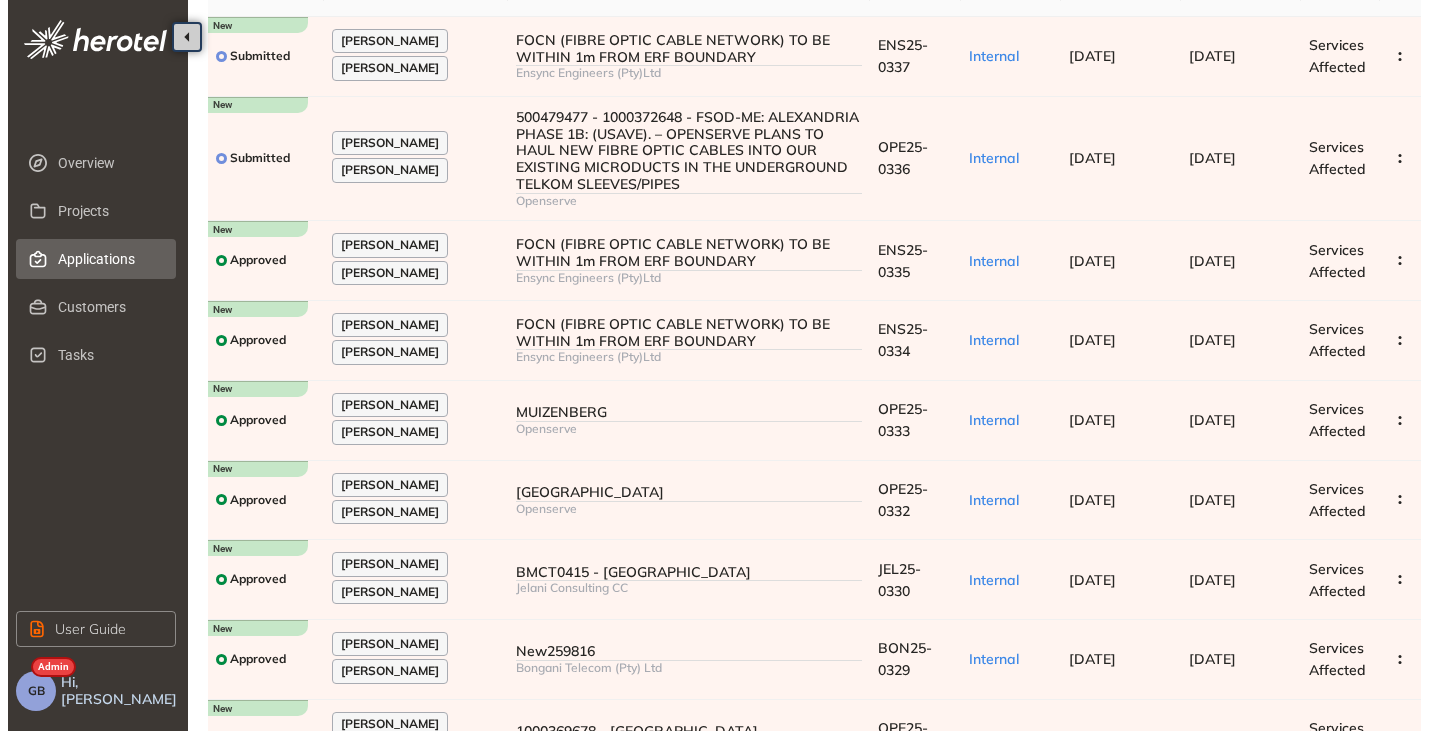 scroll, scrollTop: 0, scrollLeft: 0, axis: both 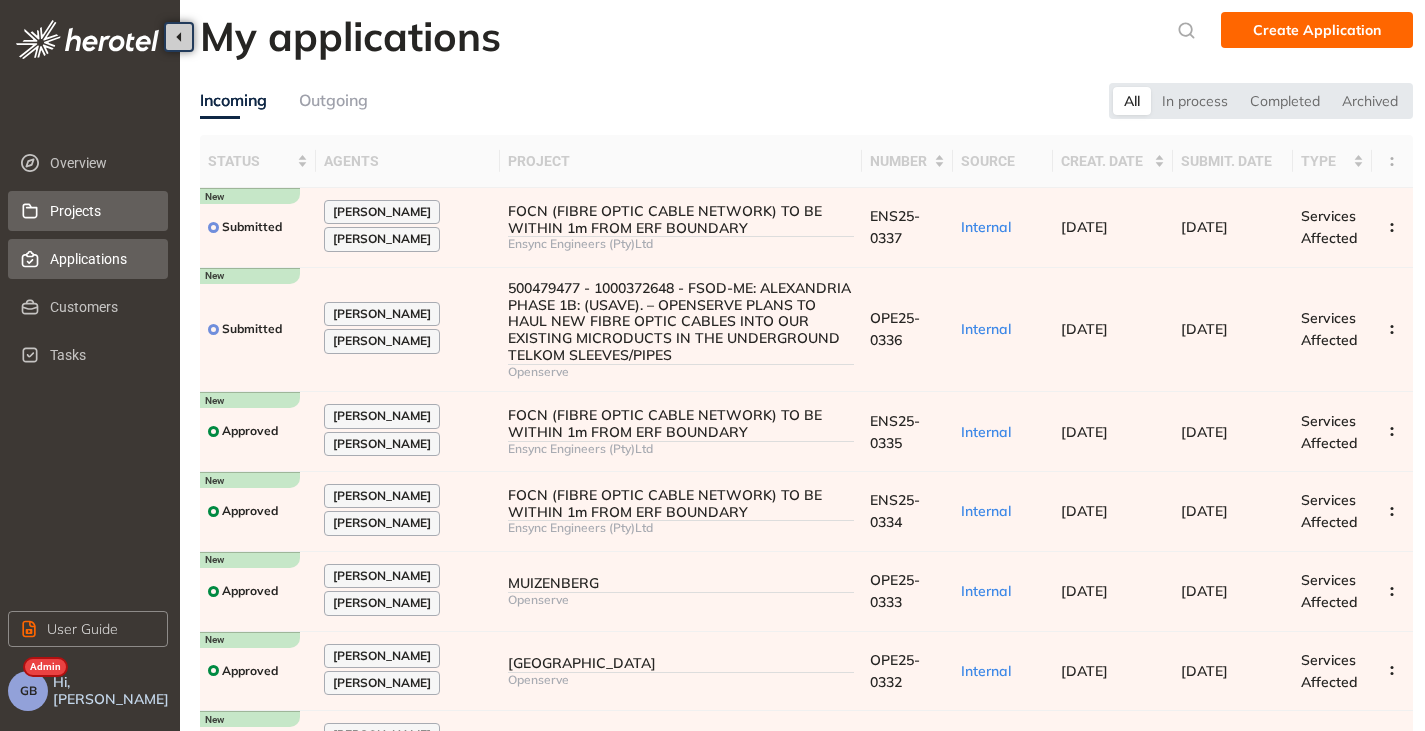 click on "Projects" at bounding box center [101, 211] 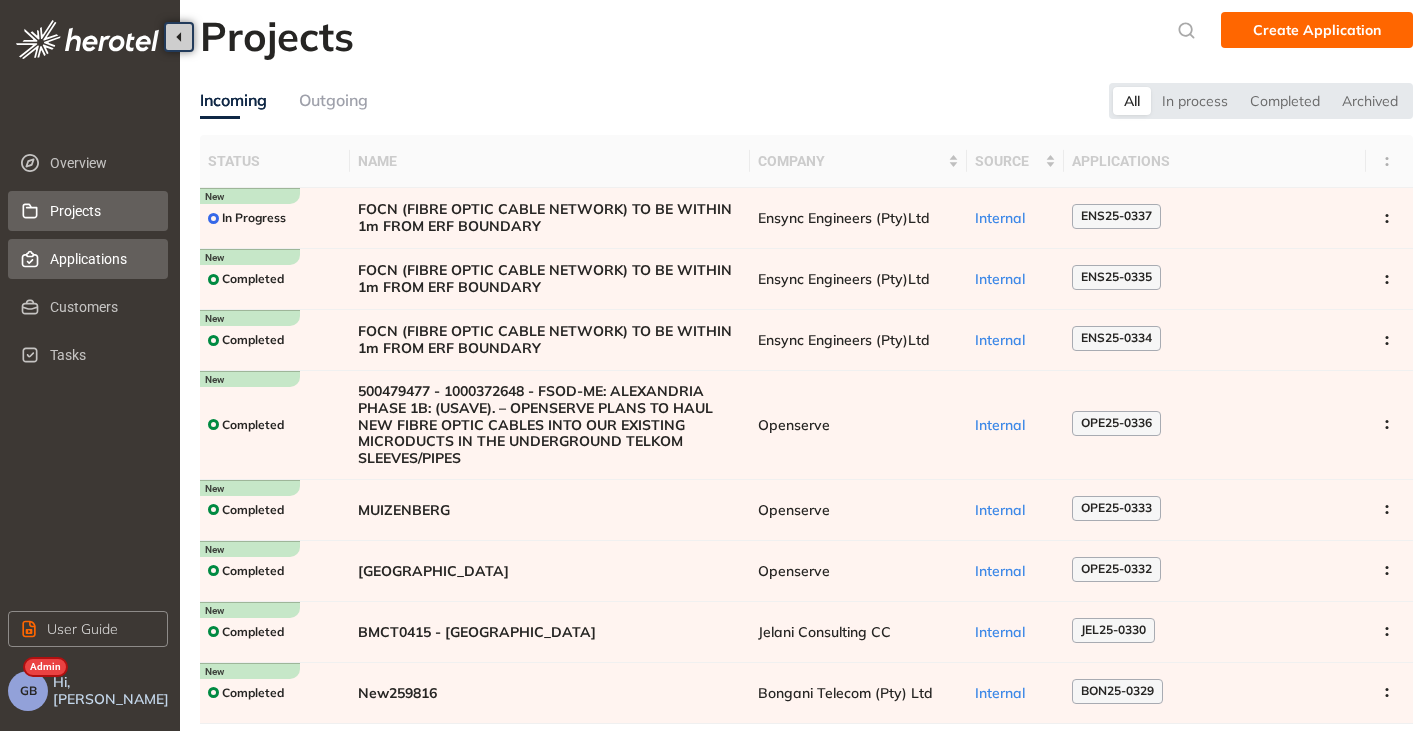 click on "Applications" at bounding box center [101, 259] 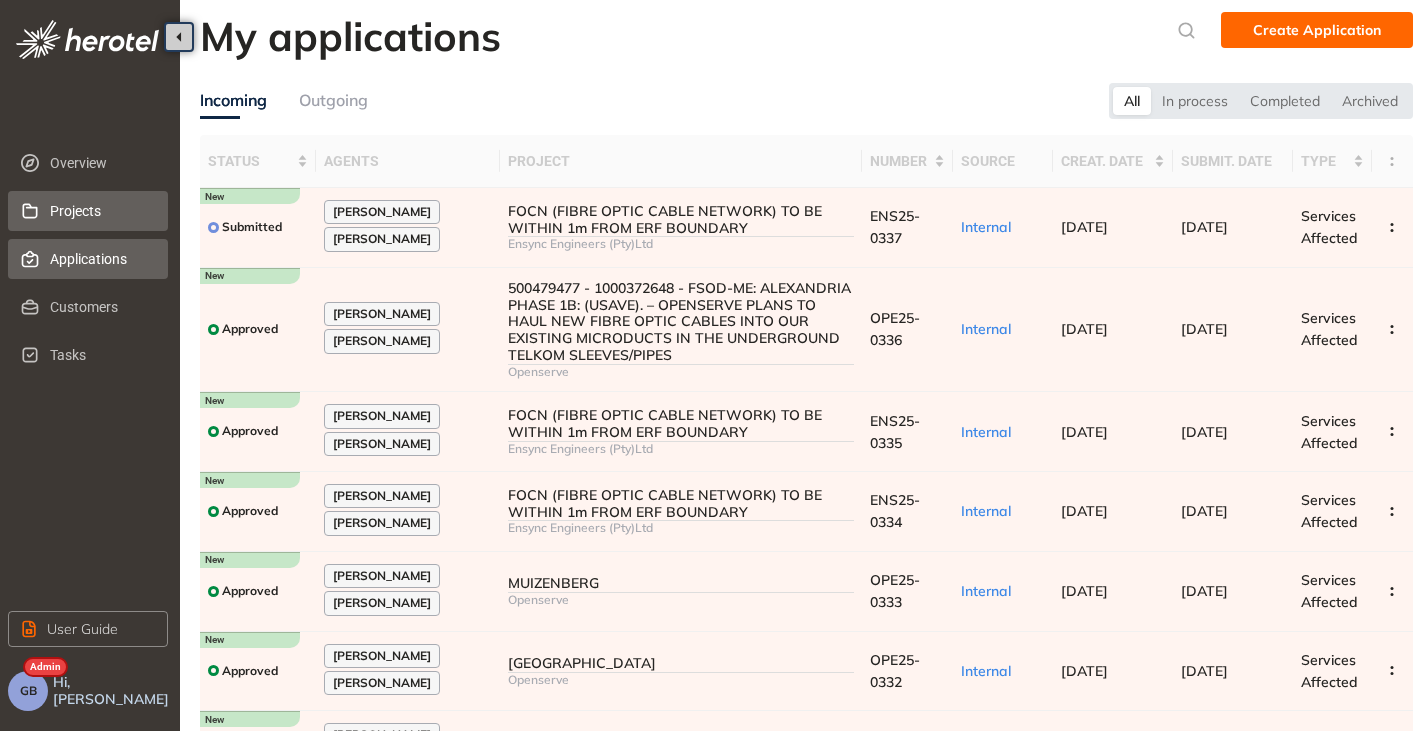 click on "Projects" at bounding box center (101, 211) 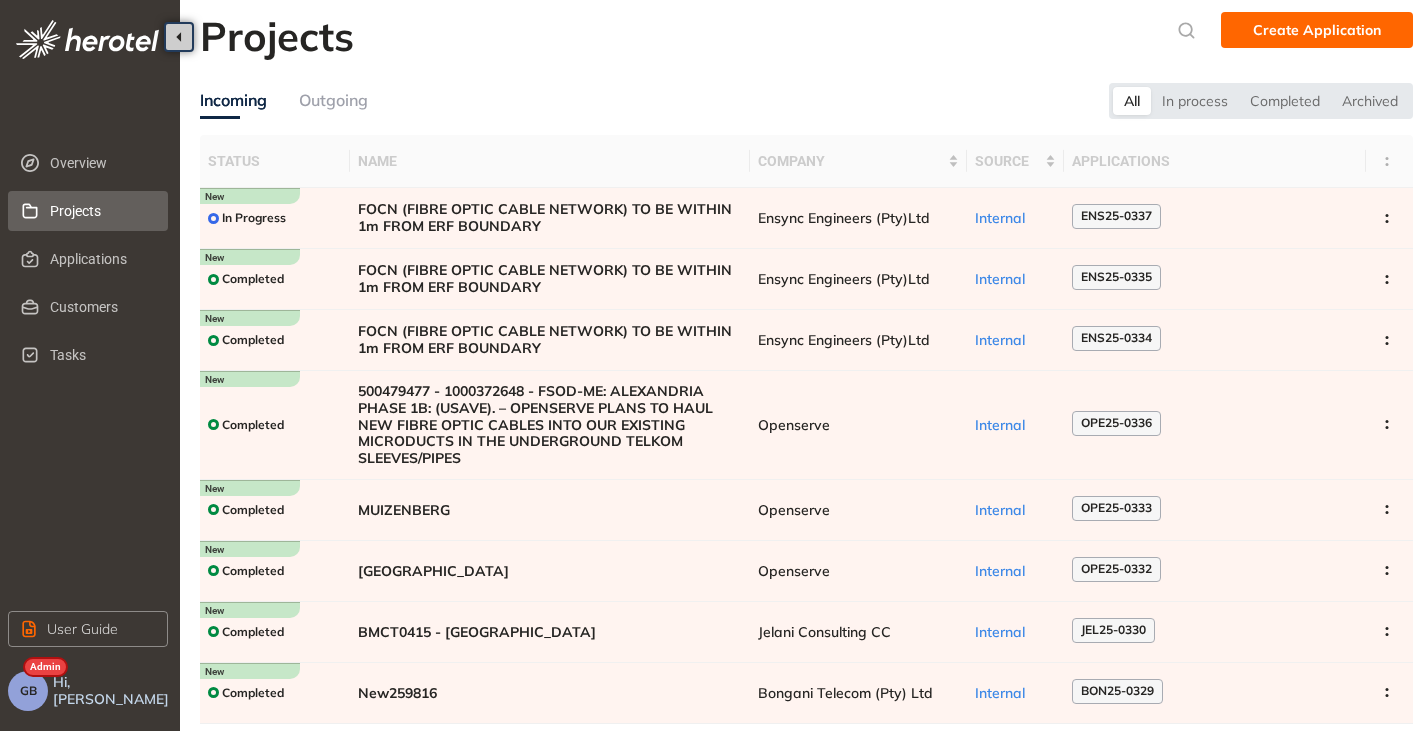 click on "GB" at bounding box center (28, 691) 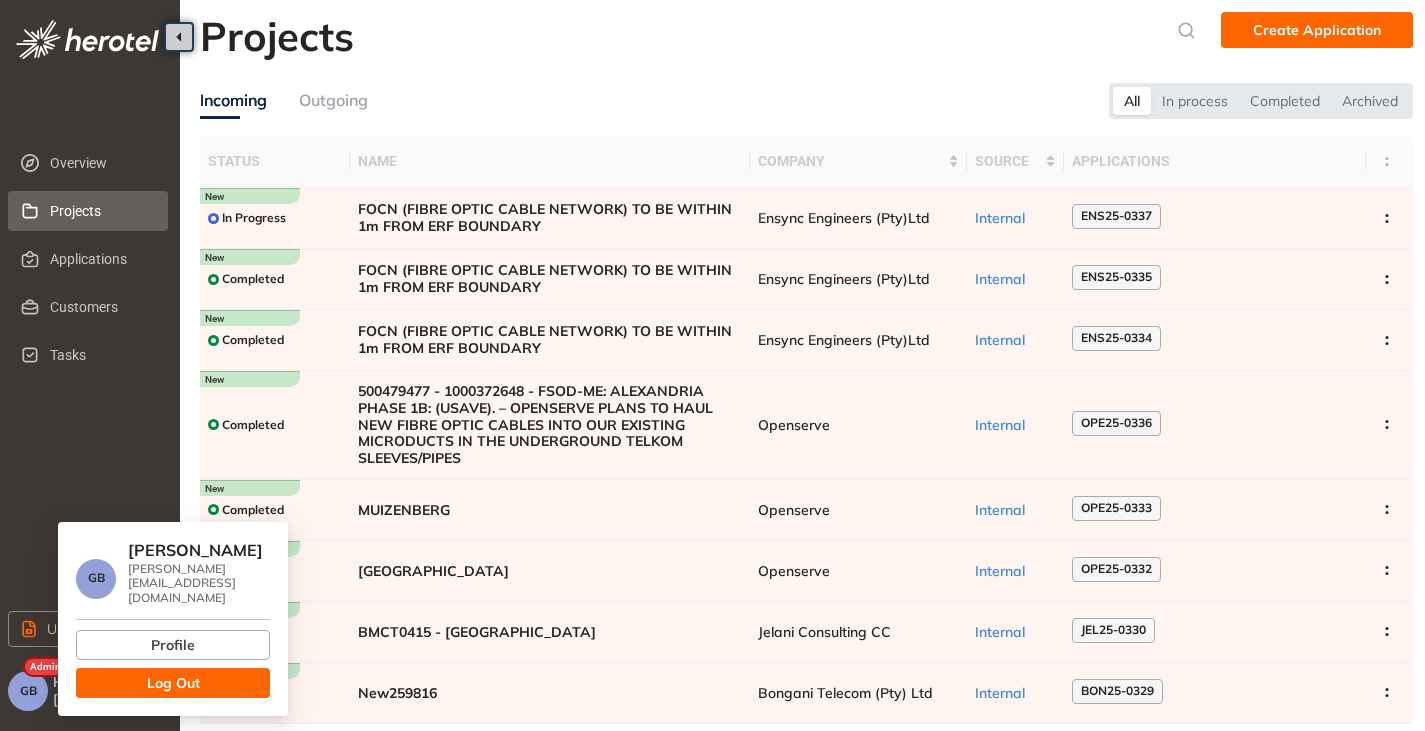 click on "Log Out" at bounding box center (173, 683) 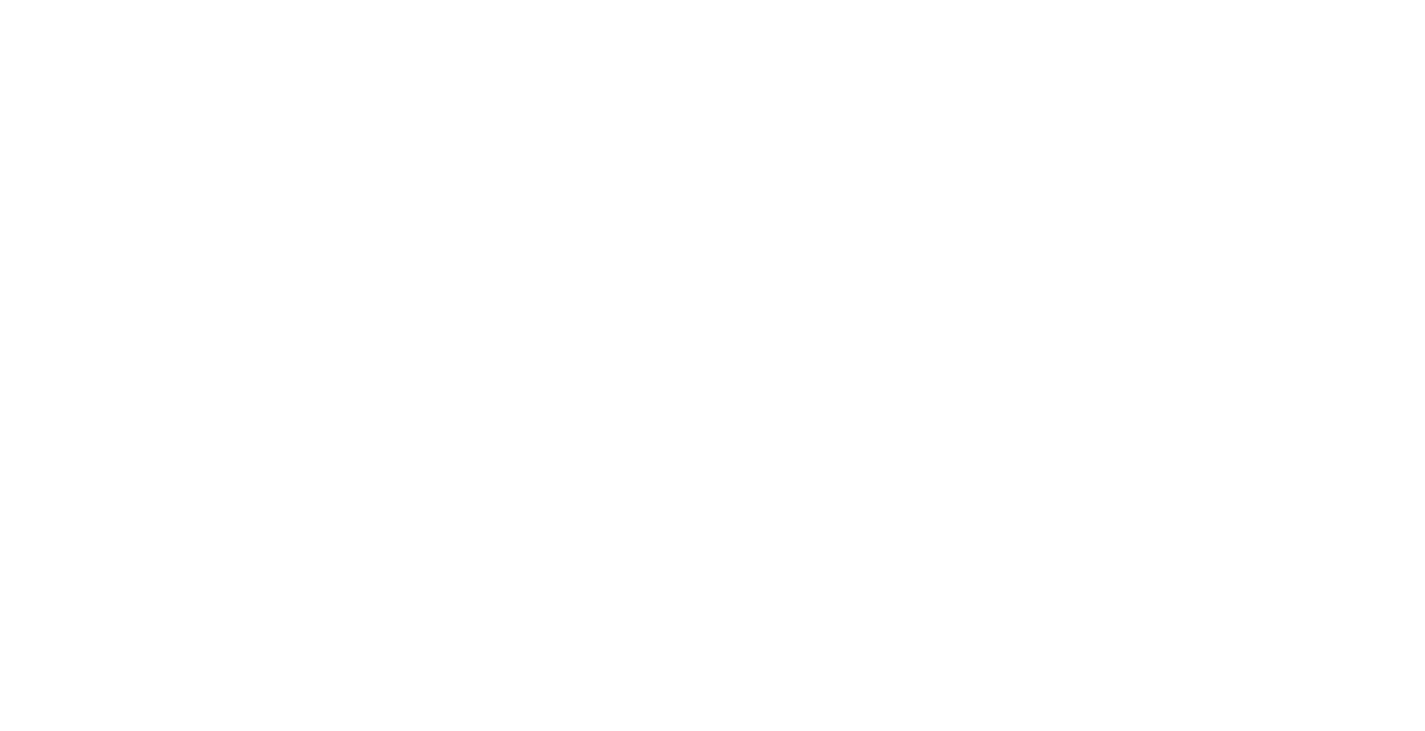 scroll, scrollTop: 0, scrollLeft: 0, axis: both 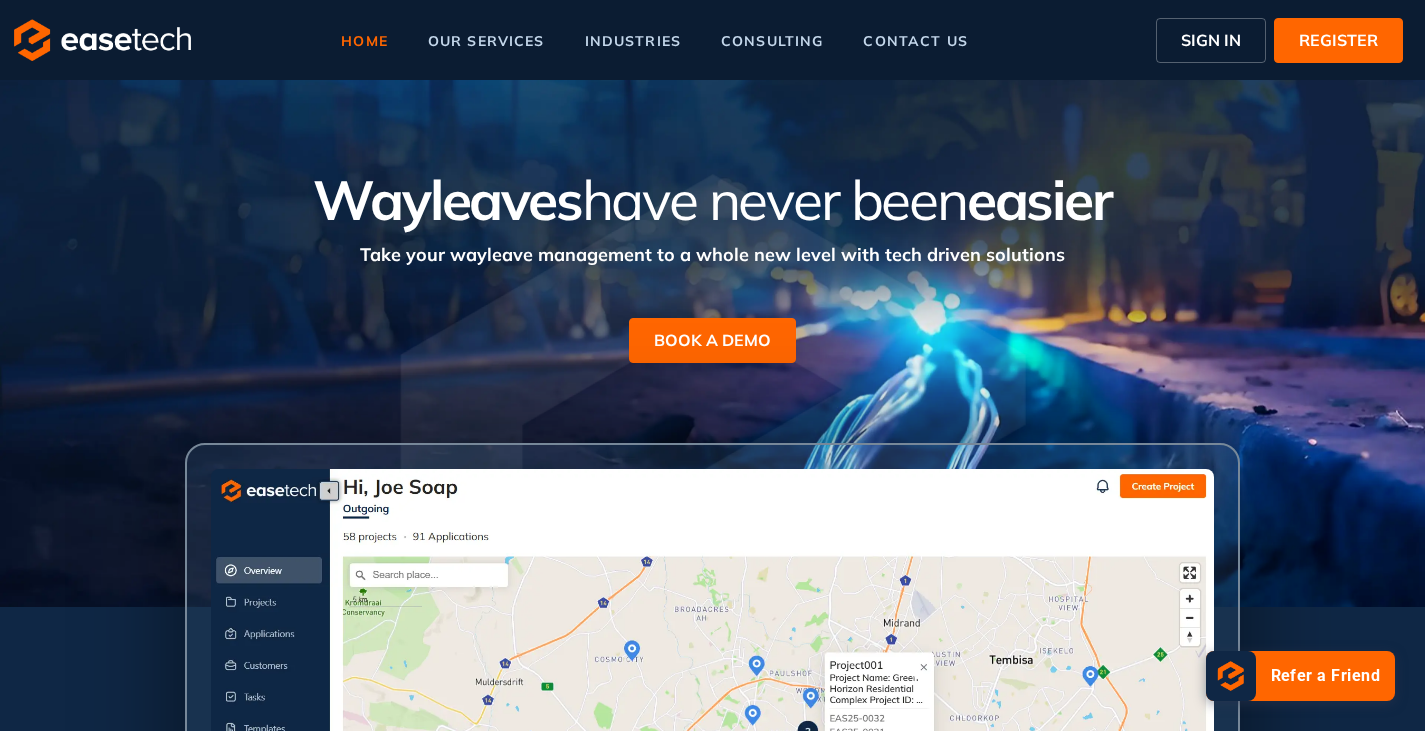 click on "SIGN IN" at bounding box center [1211, 40] 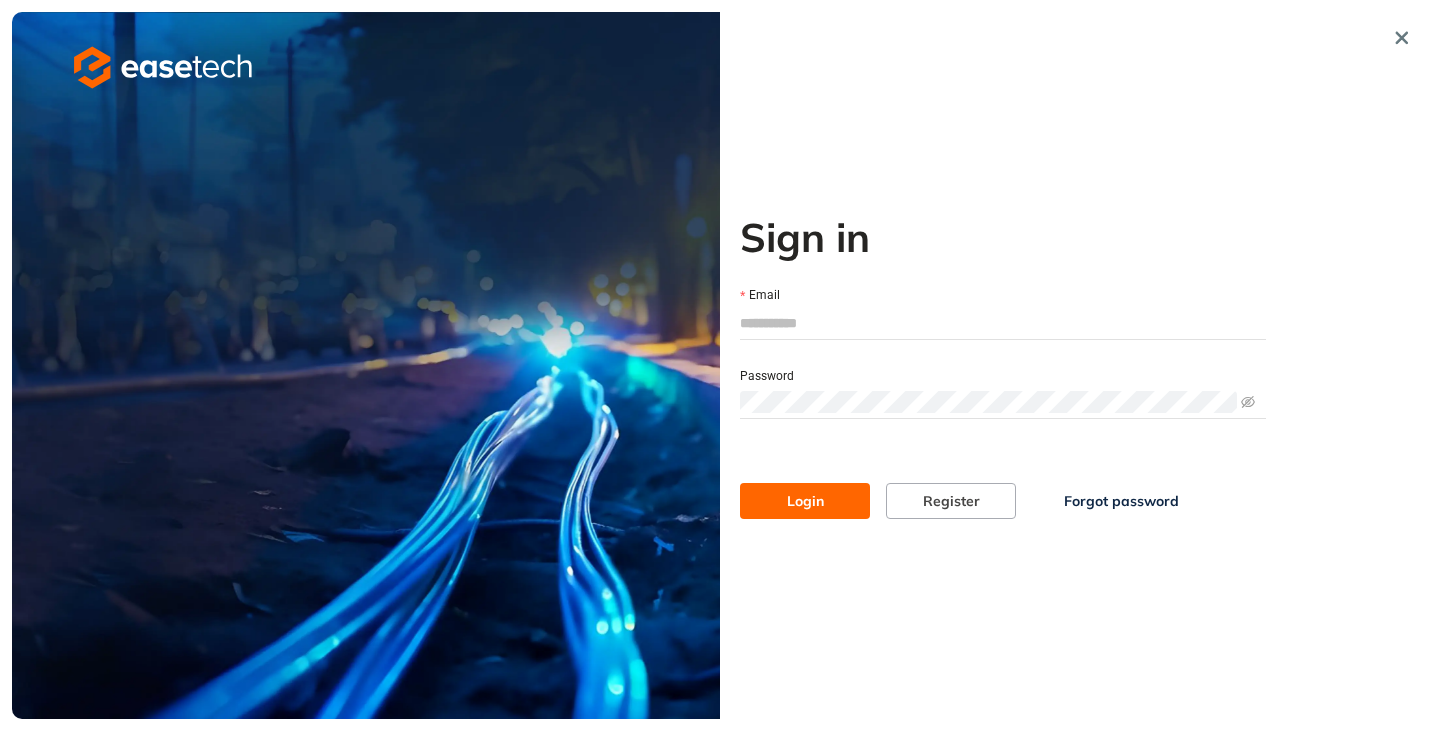 click on "Email" at bounding box center [1003, 323] 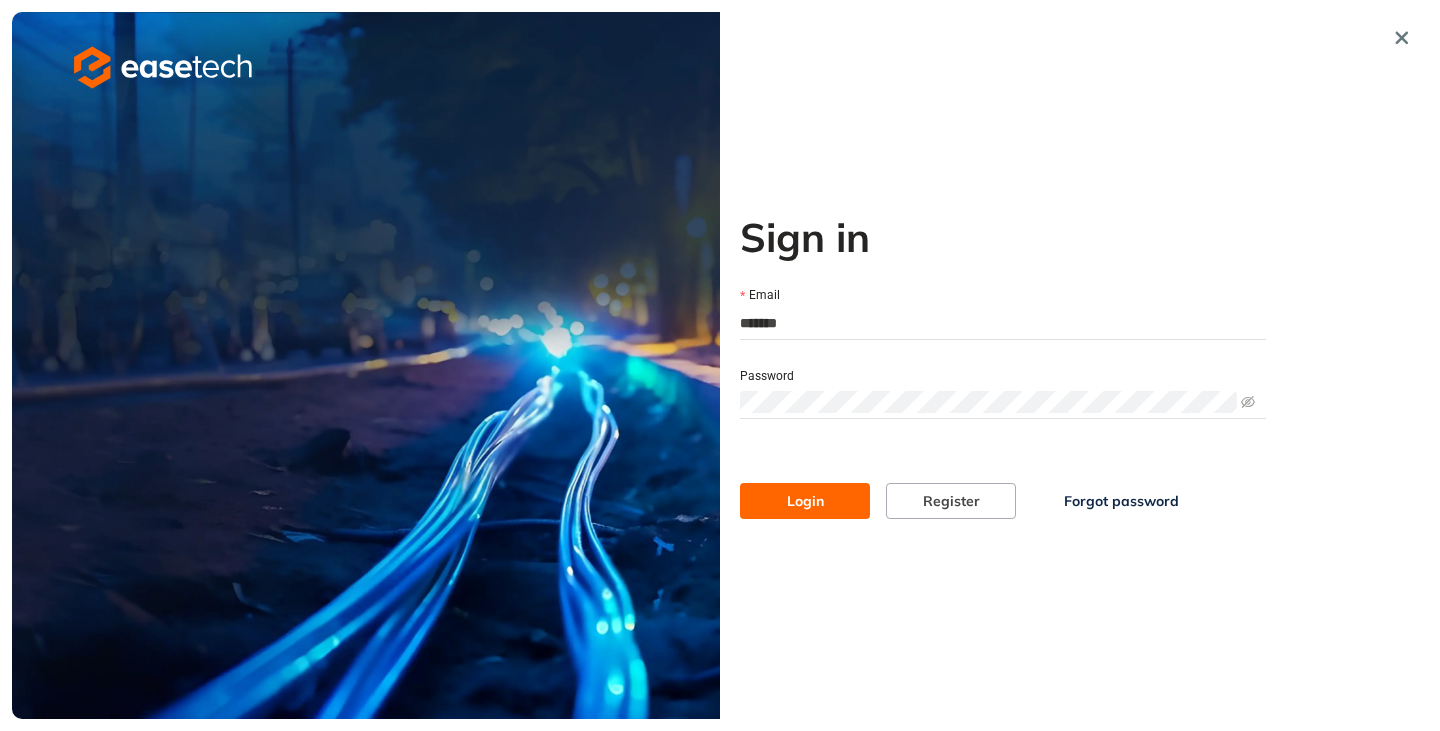 type on "**********" 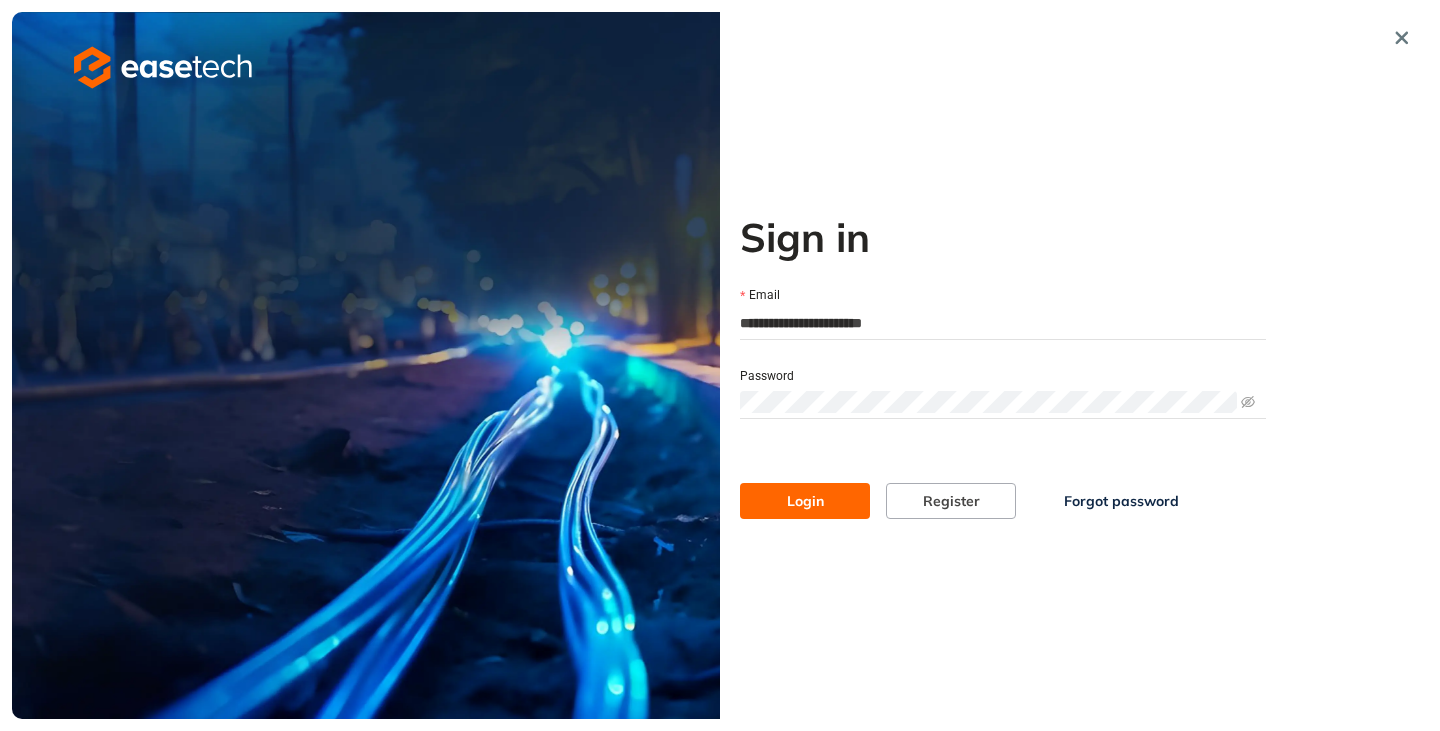 click at bounding box center (1003, 402) 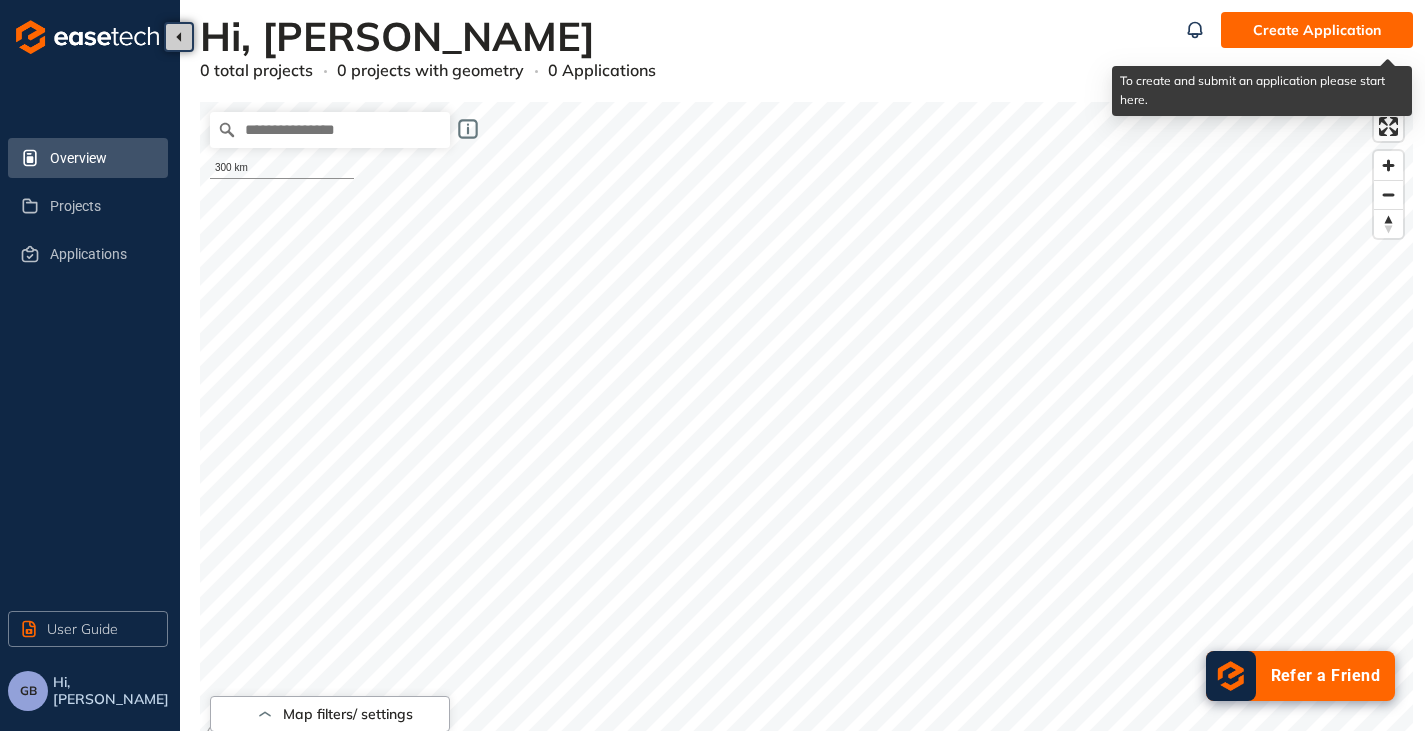 click on "Create Application" at bounding box center [1317, 30] 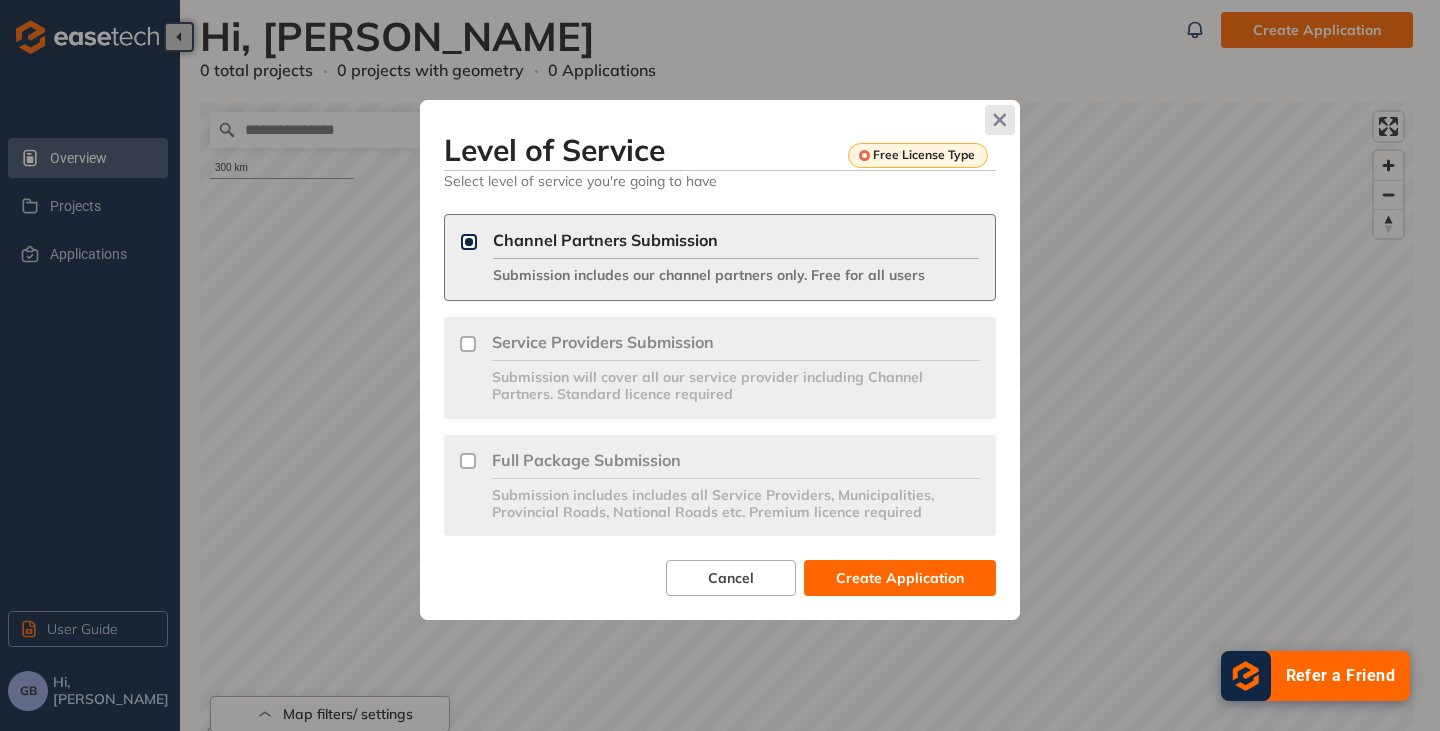 click 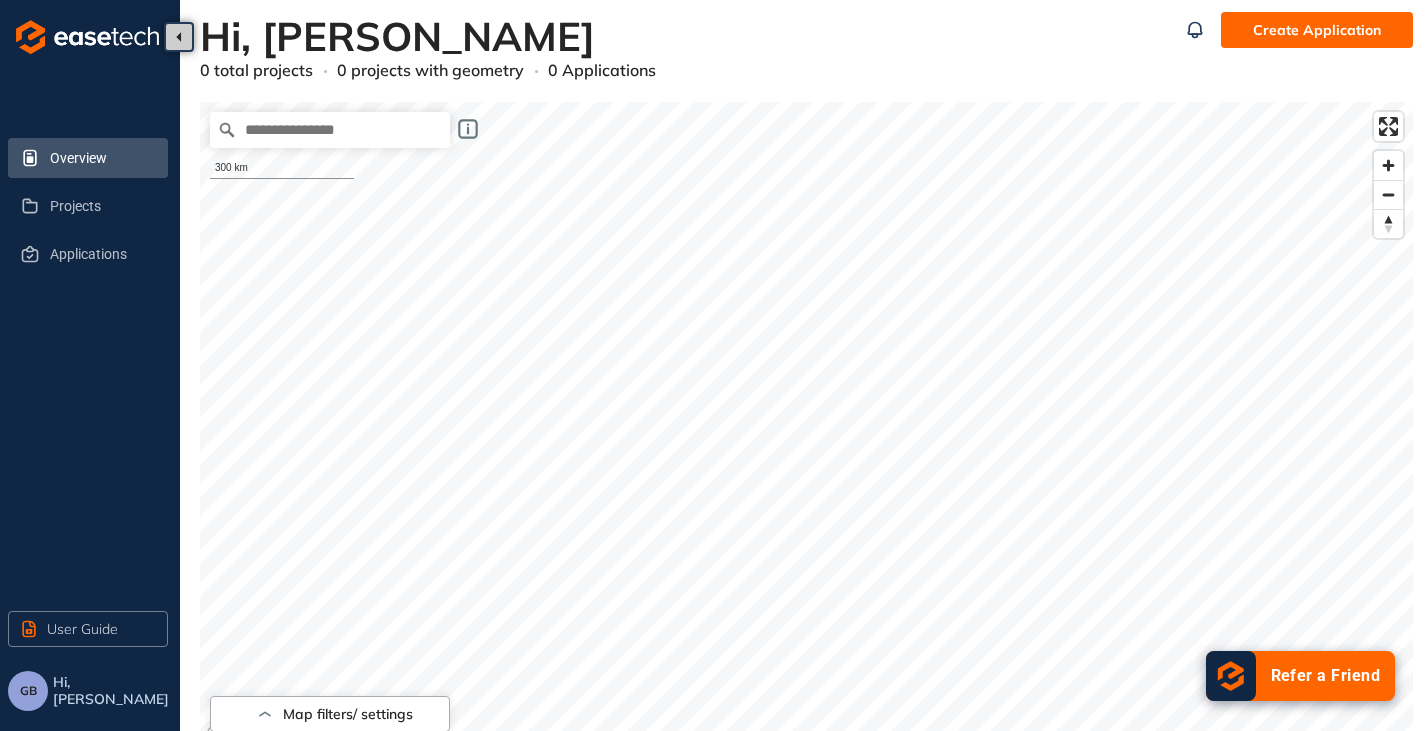 click on "Hi, [PERSON_NAME]" at bounding box center (112, 691) 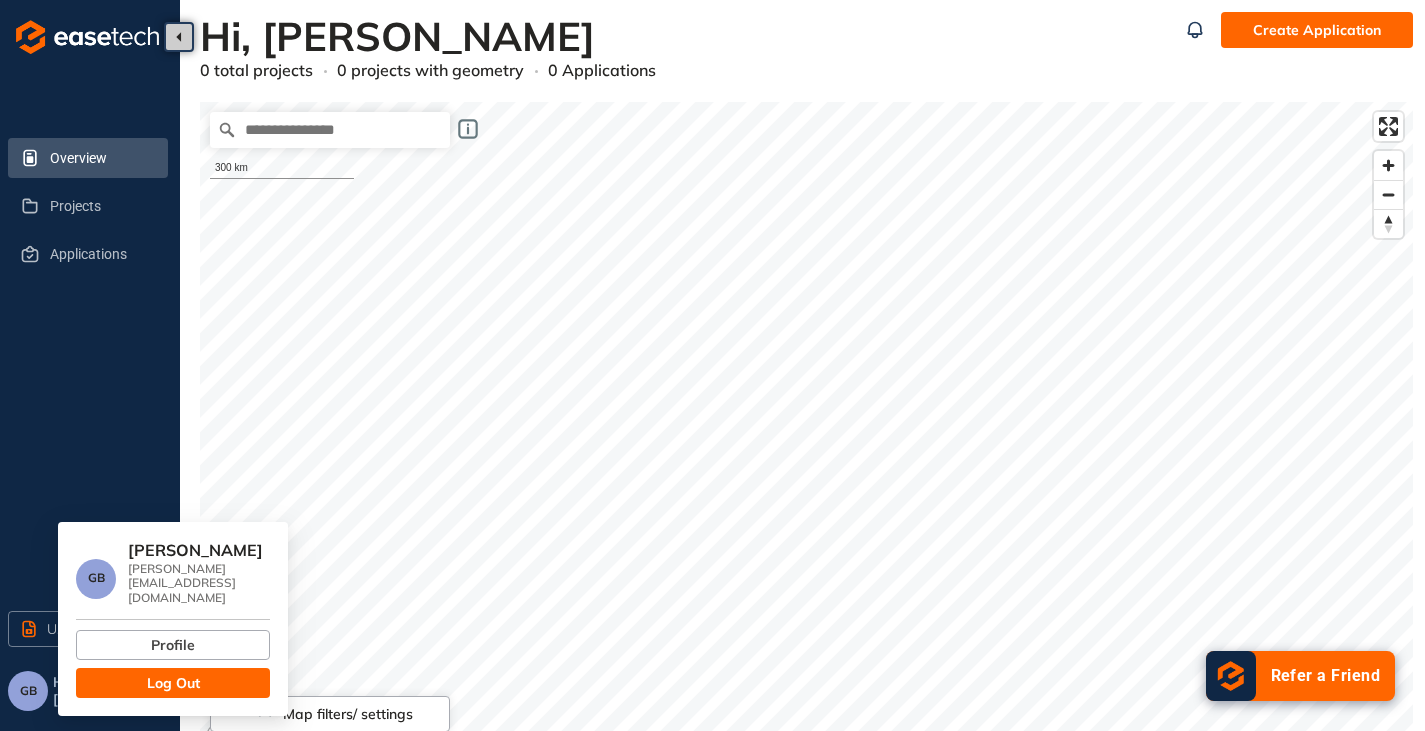 click on "Log Out" at bounding box center (173, 683) 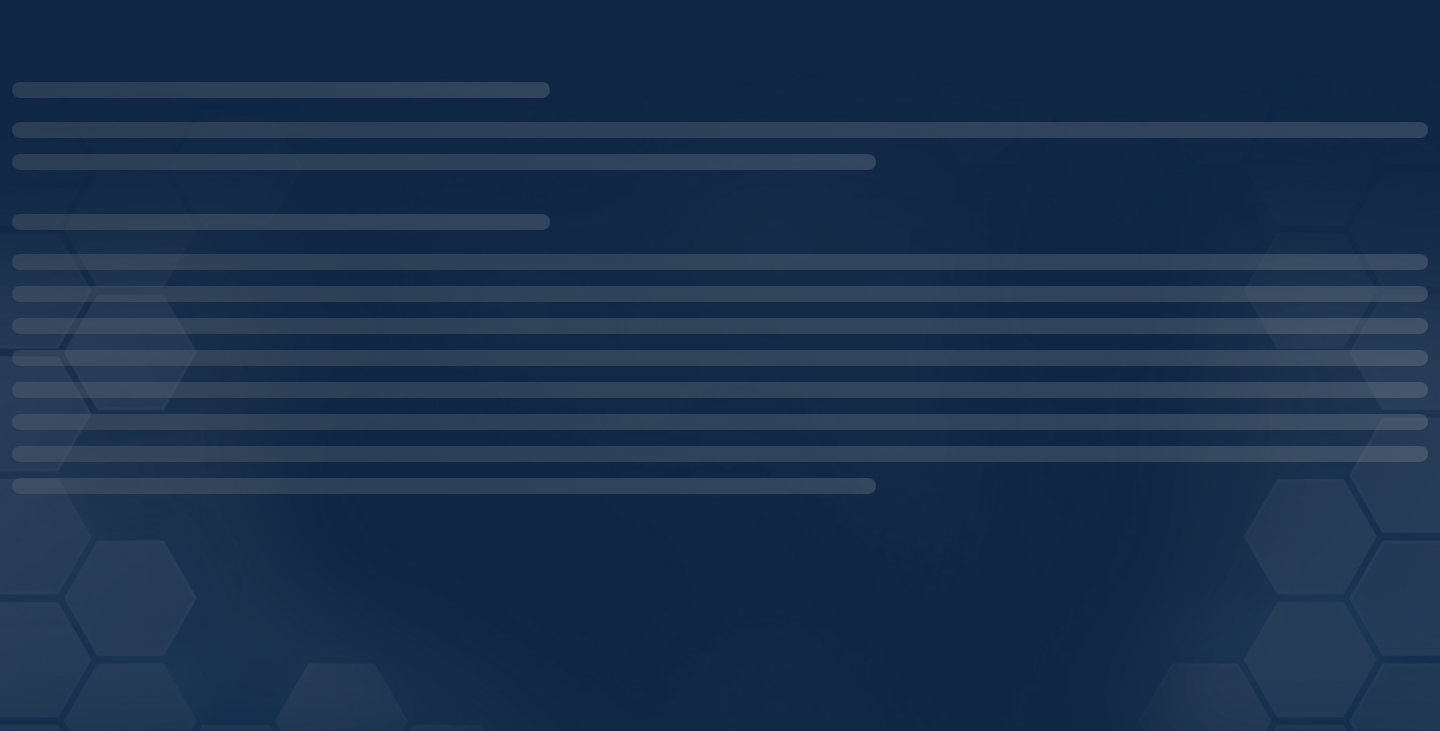 scroll, scrollTop: 0, scrollLeft: 0, axis: both 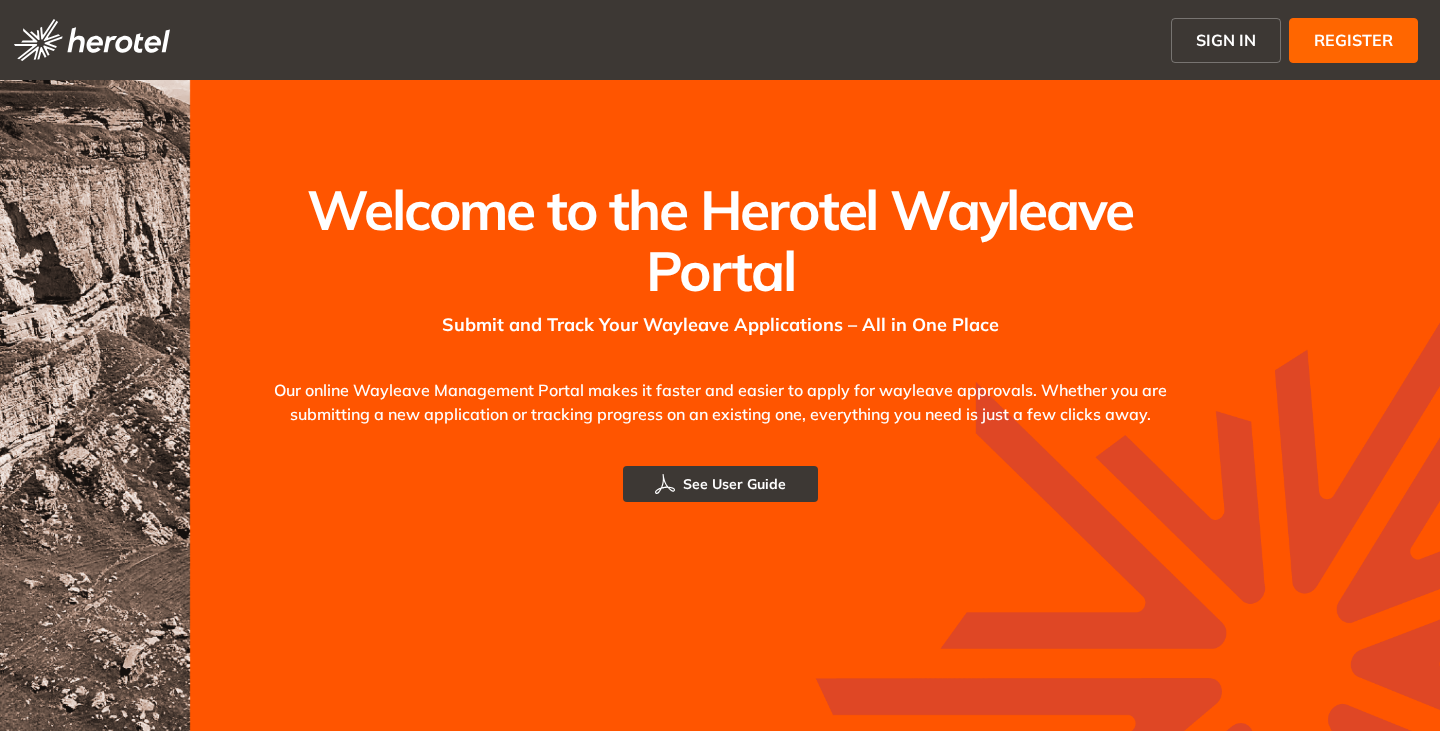 click on "SIGN IN" at bounding box center [1226, 40] 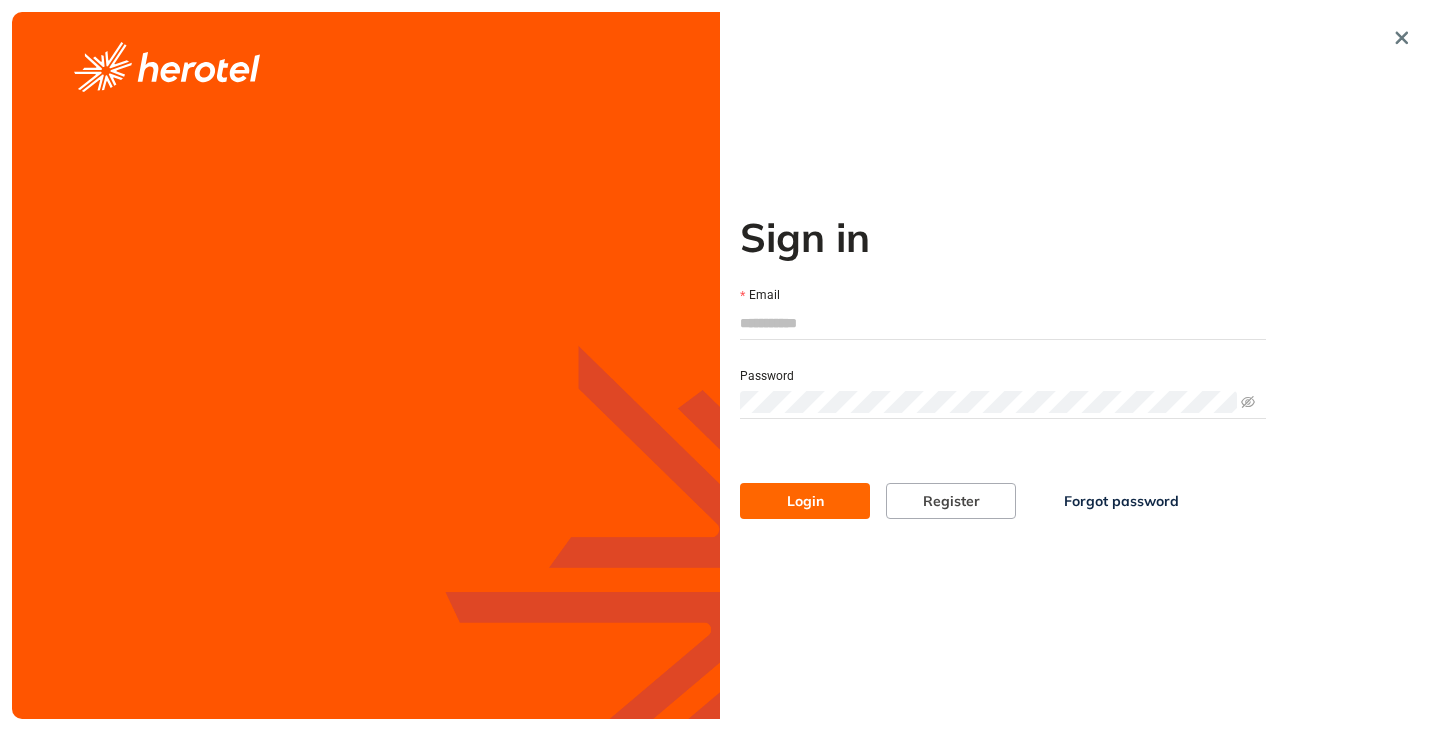 click on "Email" at bounding box center (1003, 323) 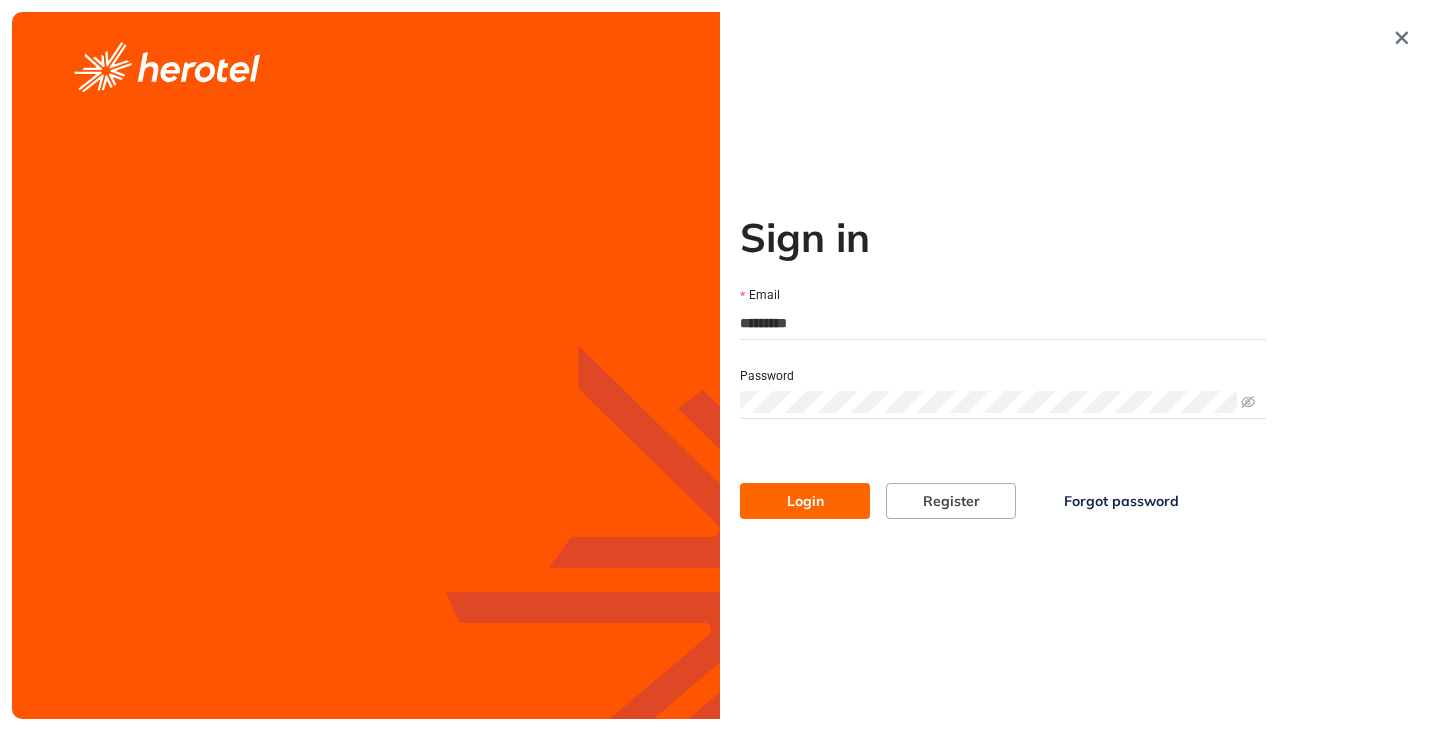 type on "**********" 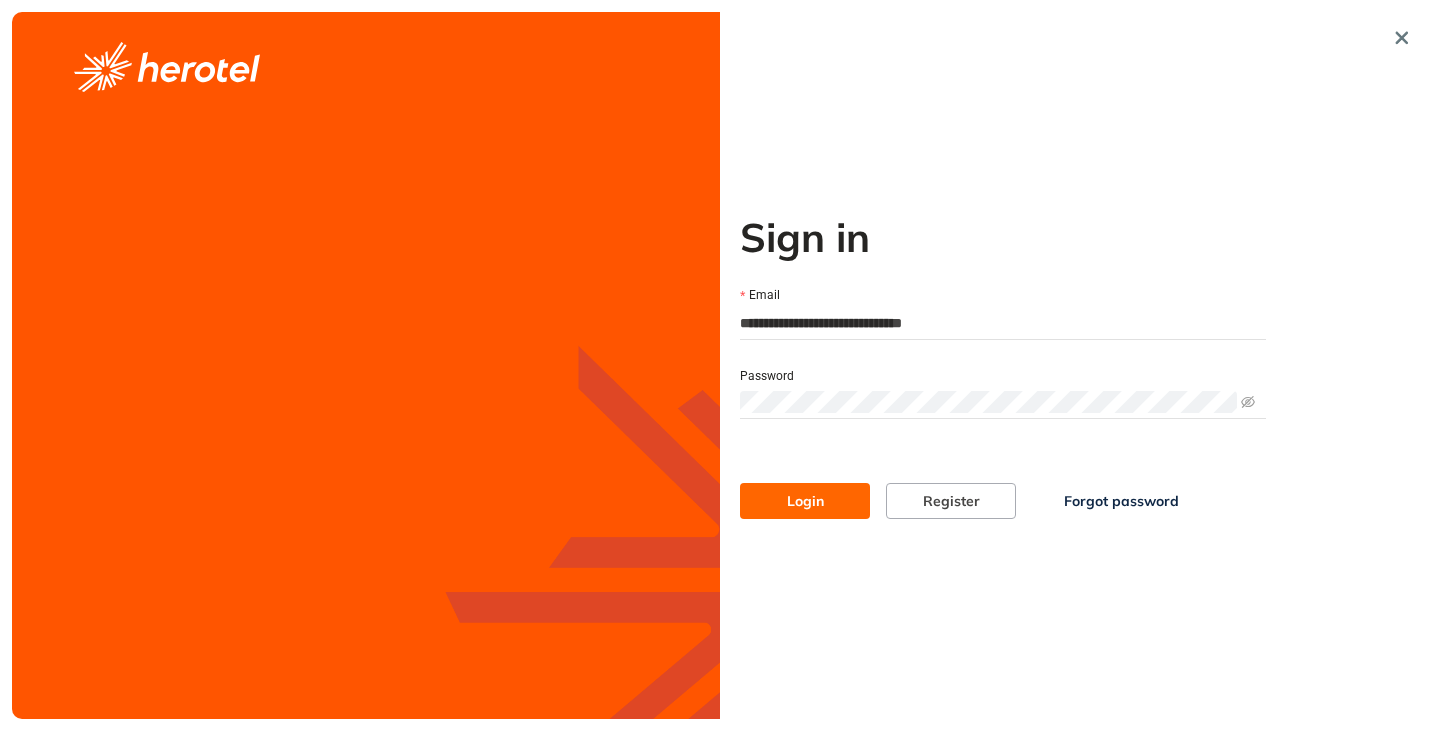 click on "Login" at bounding box center [805, 501] 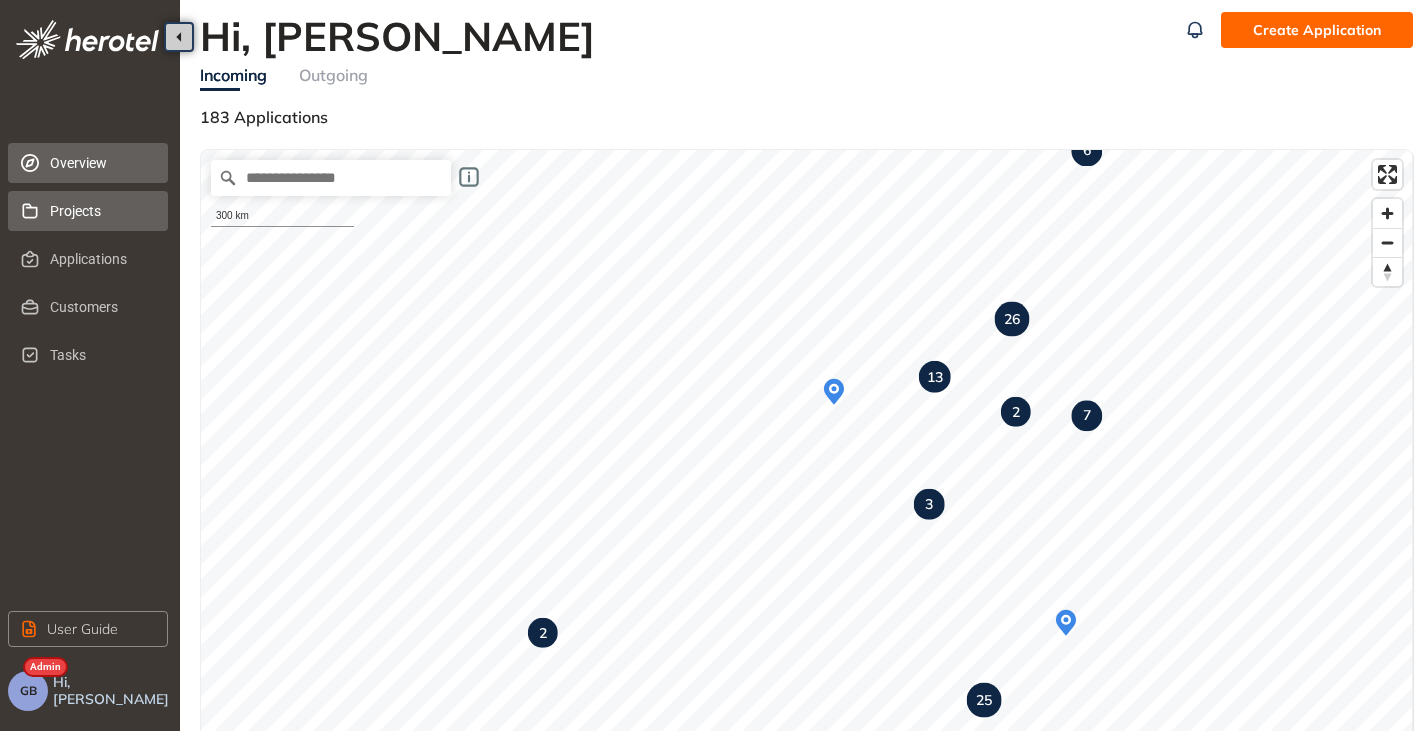 click on "Projects" at bounding box center (101, 211) 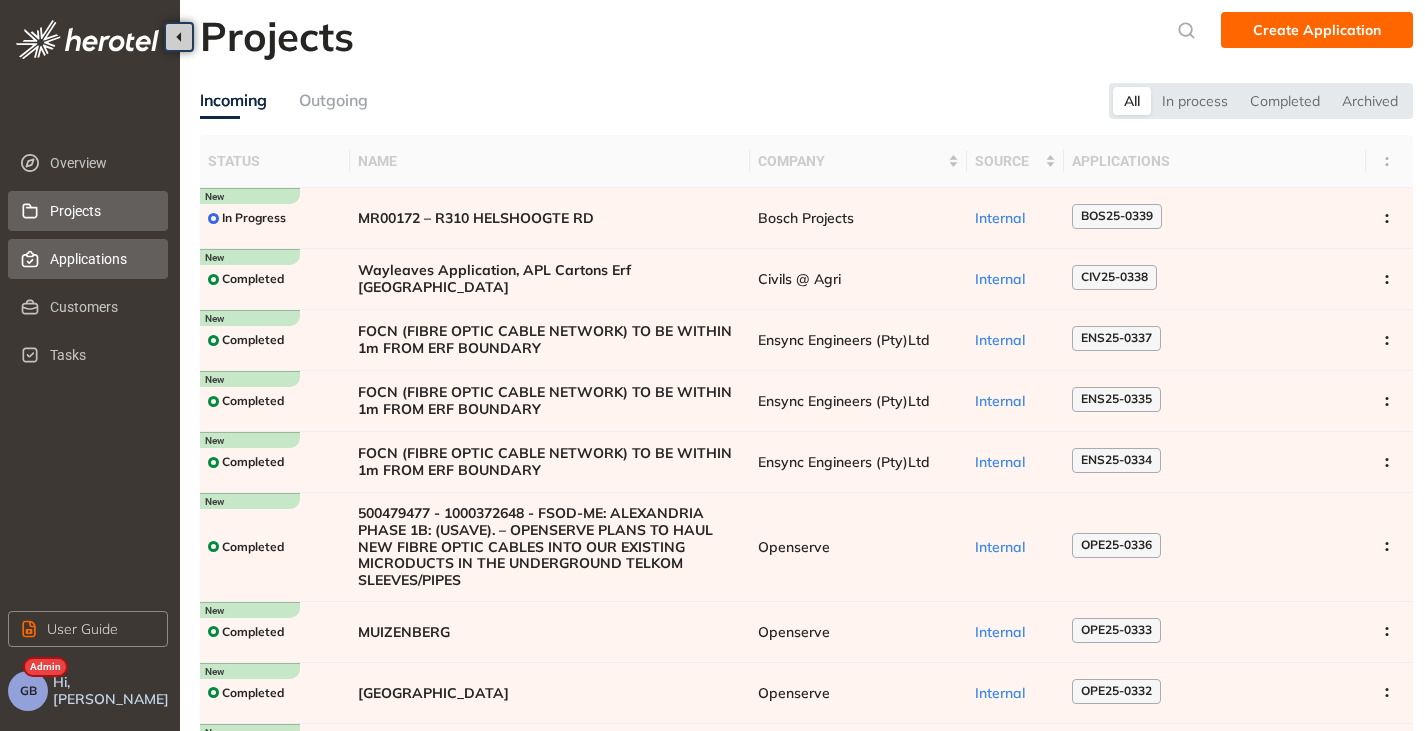 click on "Applications" at bounding box center [101, 259] 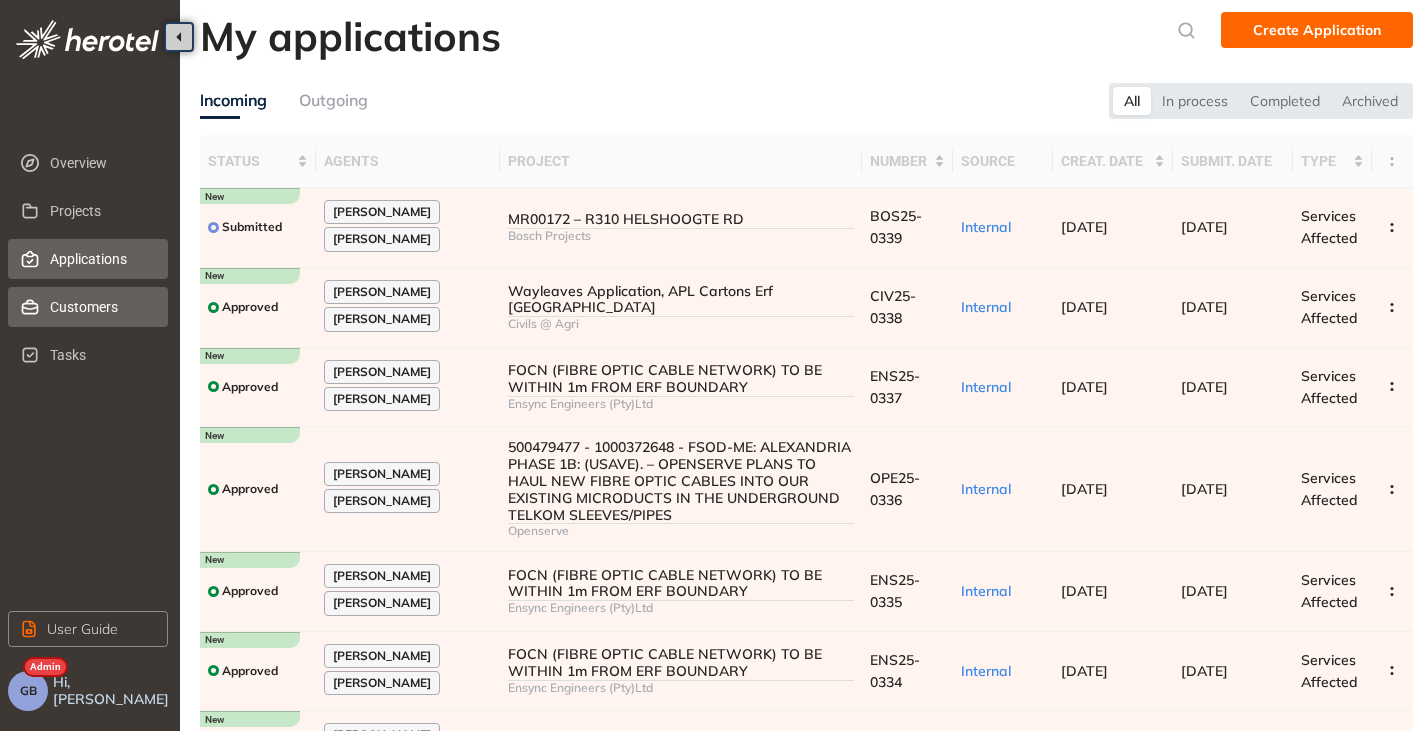 click on "Customers" at bounding box center [101, 307] 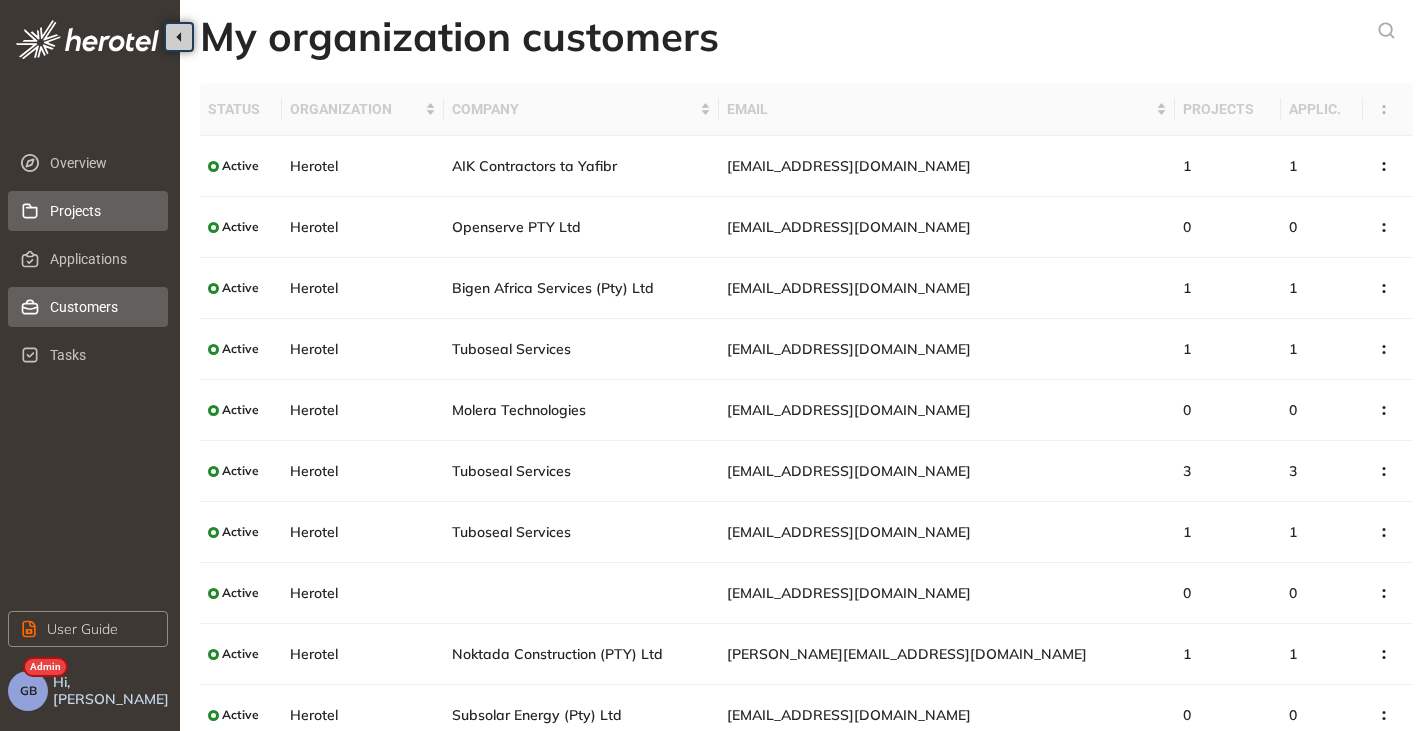 click on "Projects" at bounding box center [101, 211] 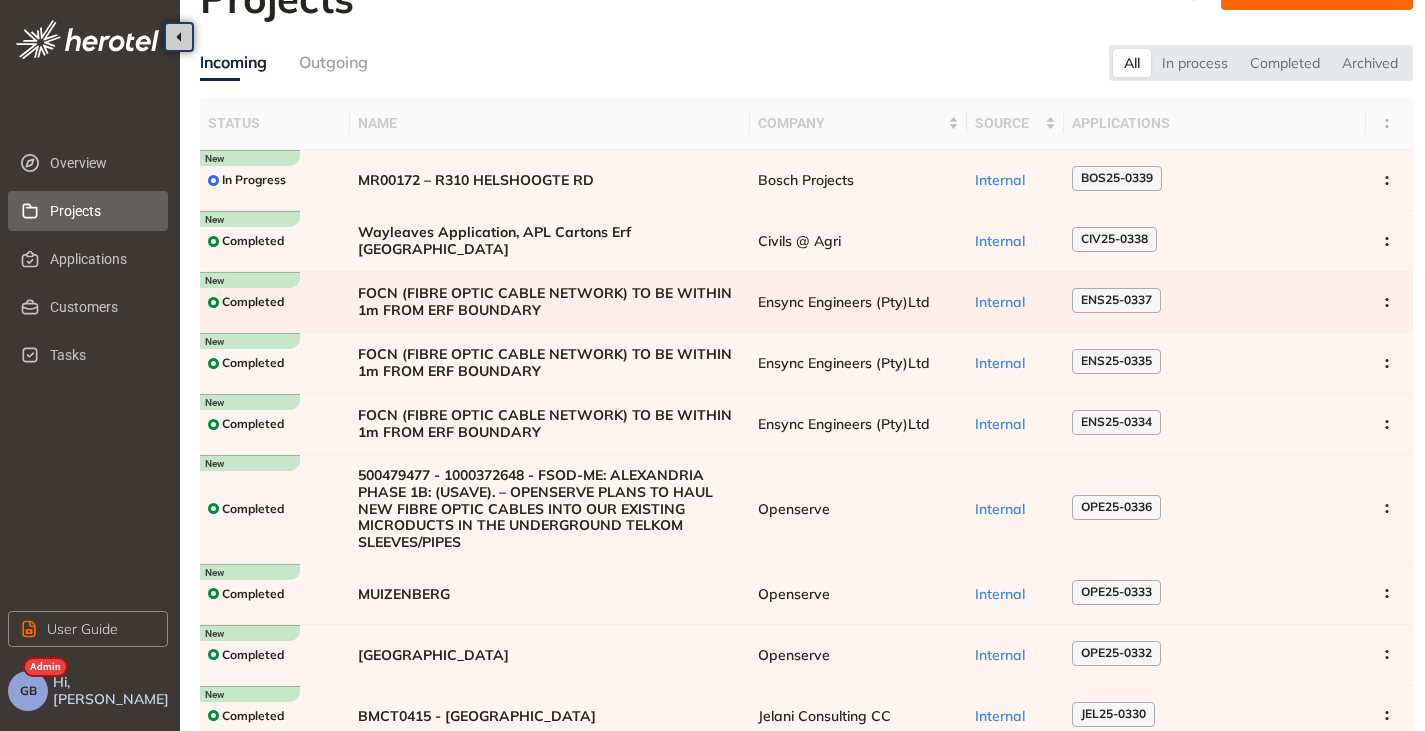 scroll, scrollTop: 0, scrollLeft: 0, axis: both 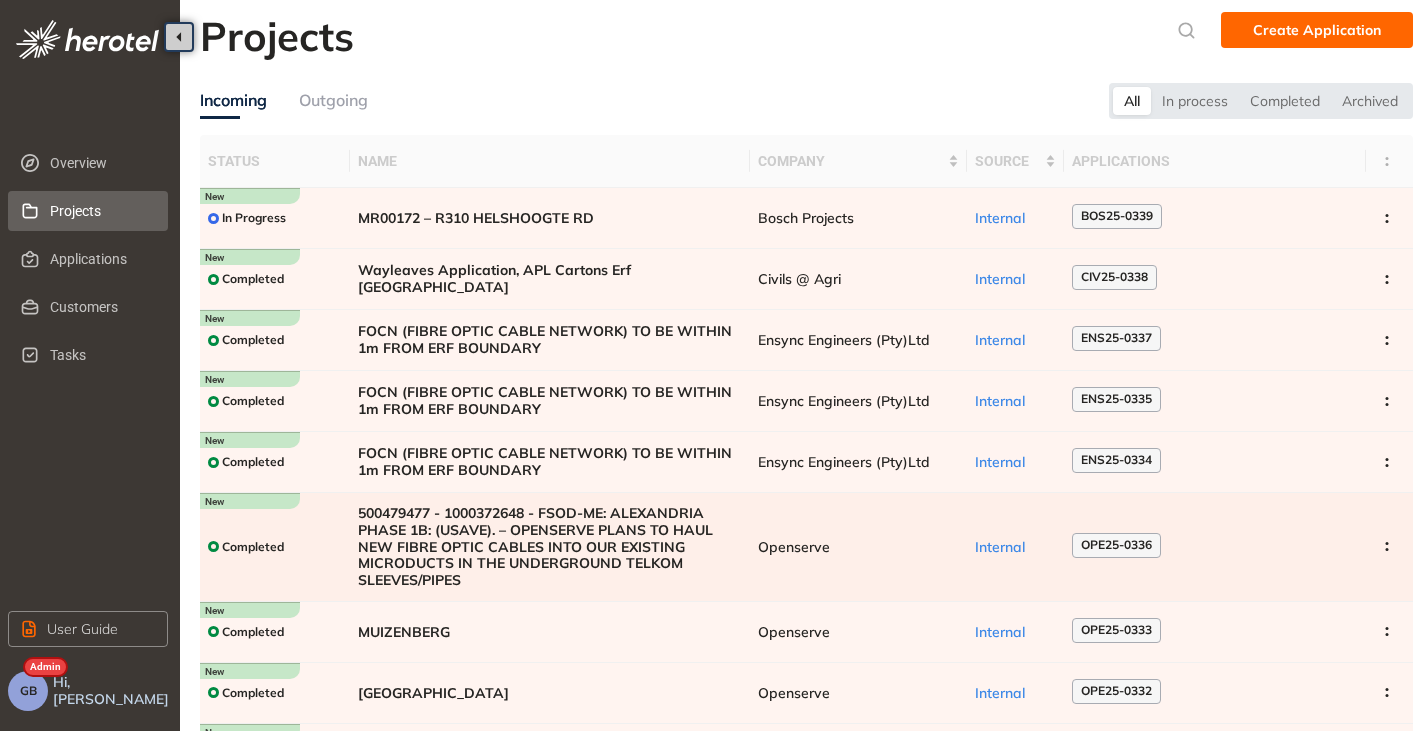 click on "500479477 - 1000372648 - FSOD-ME: ALEXANDRIA PHASE 1B: (USAVE). – OPENSERVE PLANS TO HAUL NEW FIBRE OPTIC CABLES INTO OUR EXISTING MICRODUCTS IN THE UNDERGROUND TELKOM SLEEVES/PIPES" at bounding box center (550, 547) 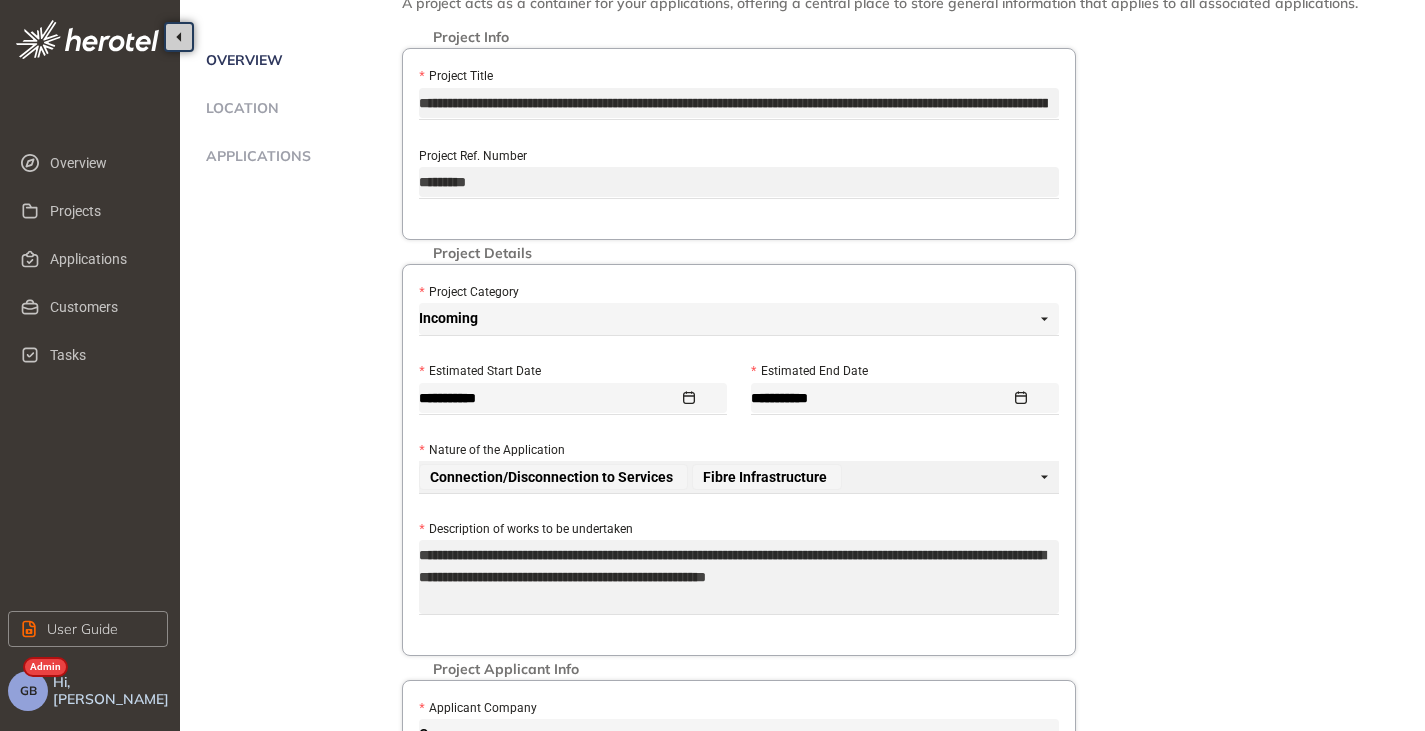 scroll, scrollTop: 0, scrollLeft: 0, axis: both 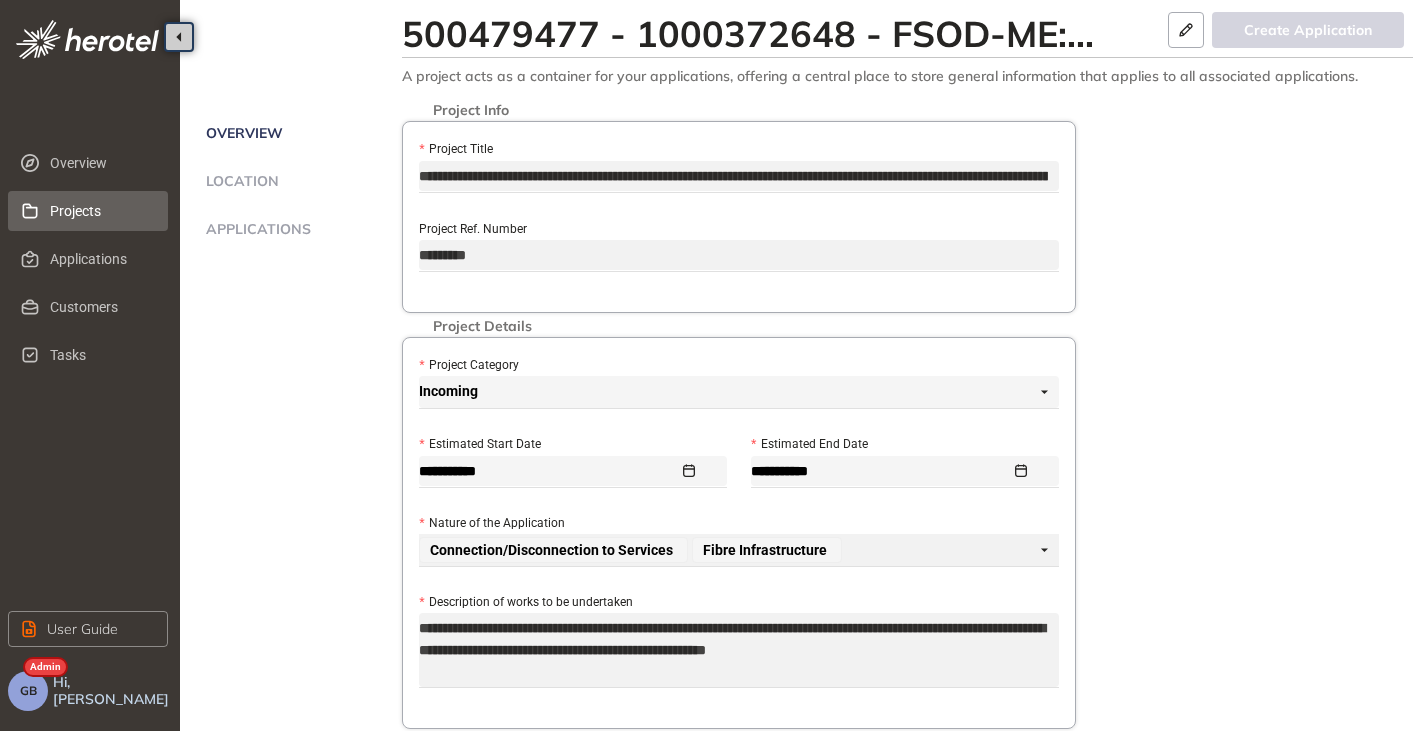 click on "Projects" at bounding box center (101, 211) 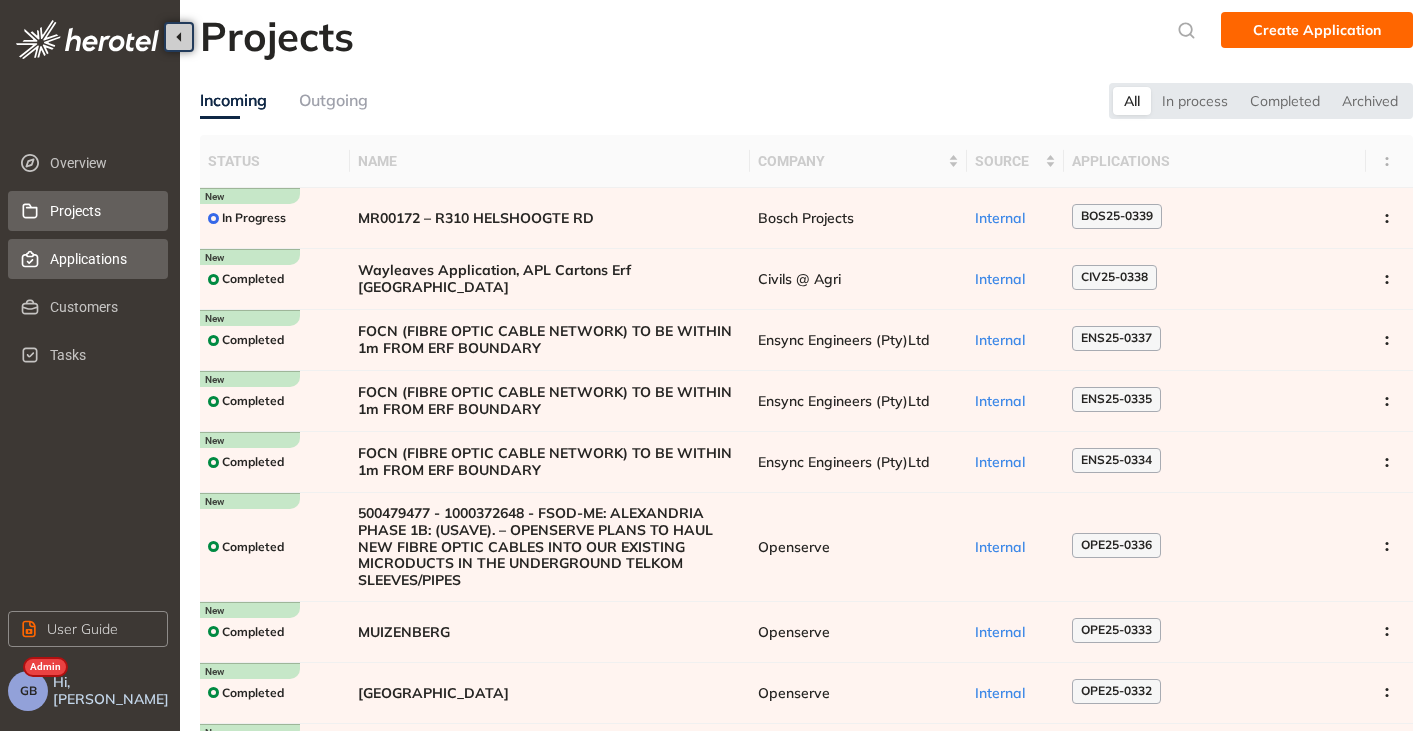 click on "Applications" at bounding box center (101, 259) 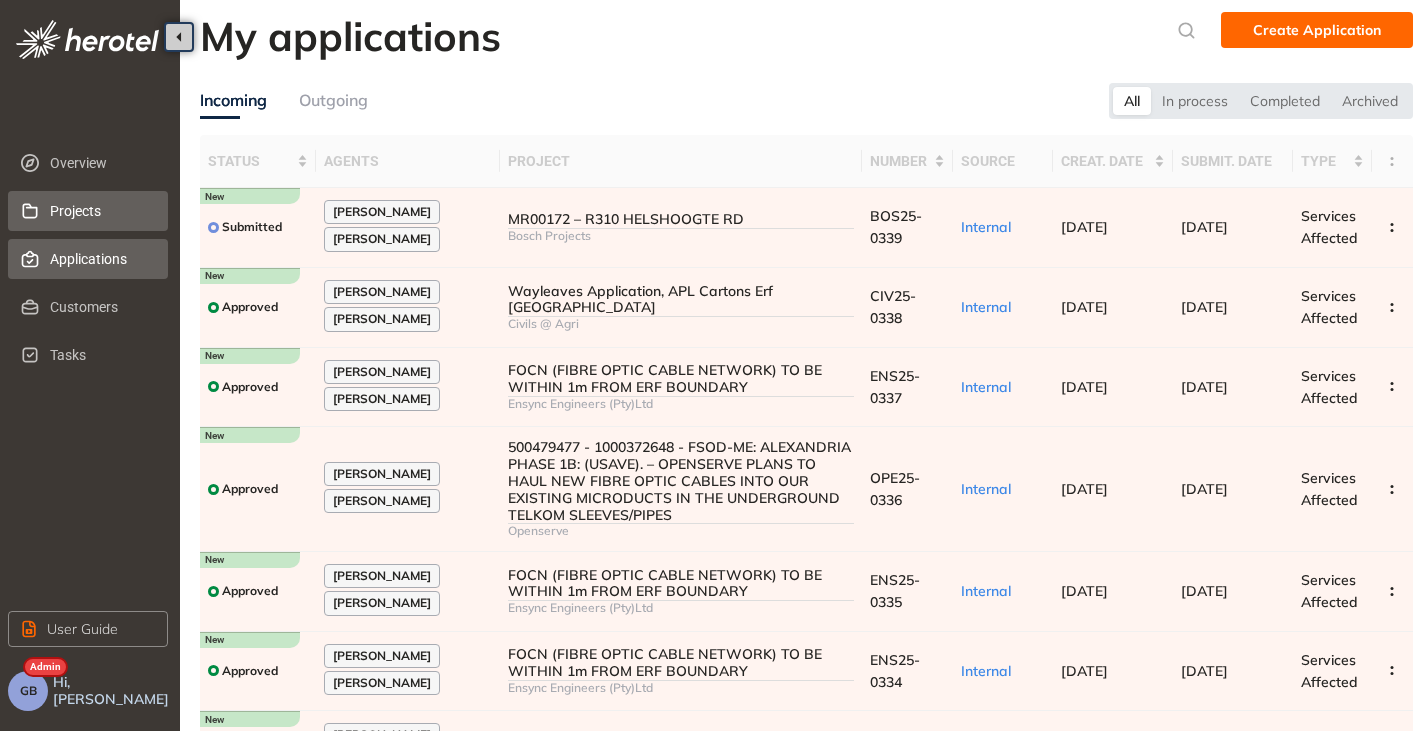 click on "Projects" at bounding box center [101, 211] 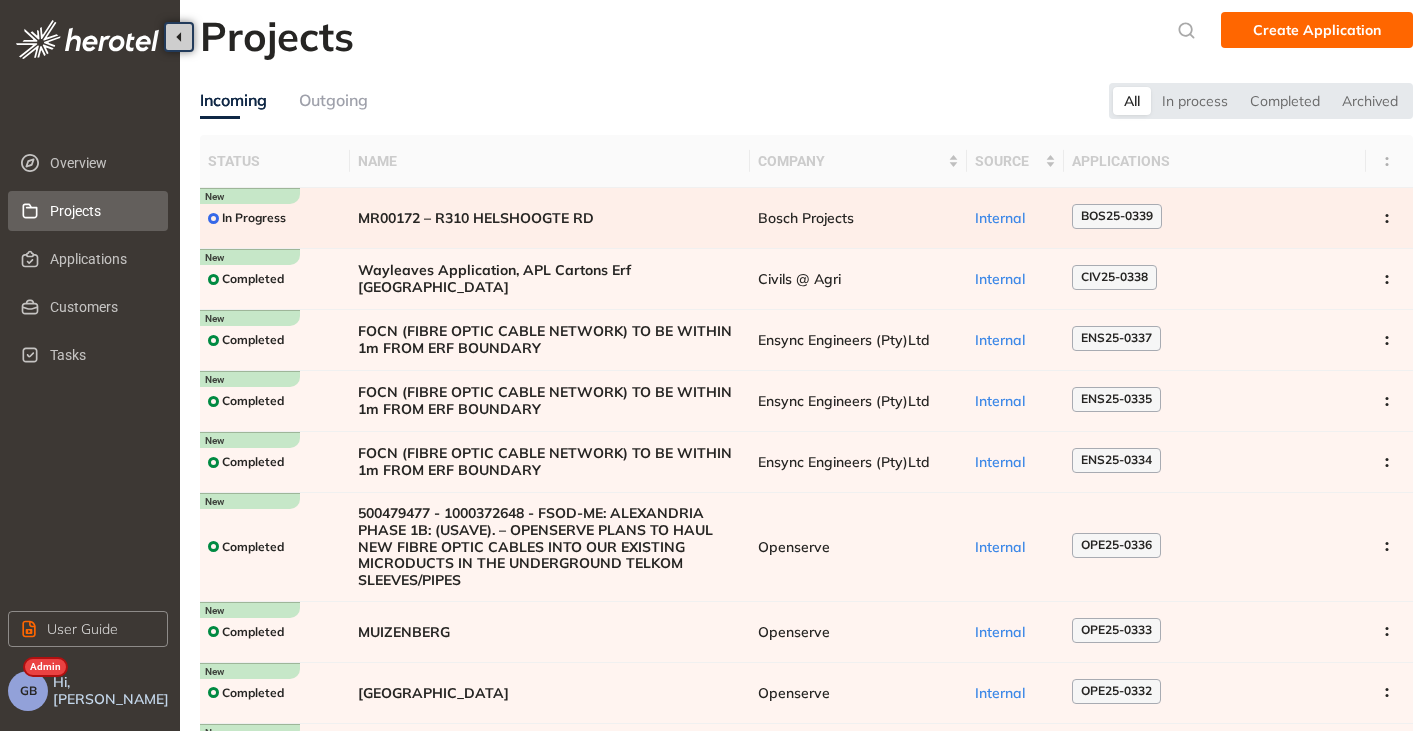 click on "MR00172 – R310 HELSHOOGTE RD" at bounding box center (550, 218) 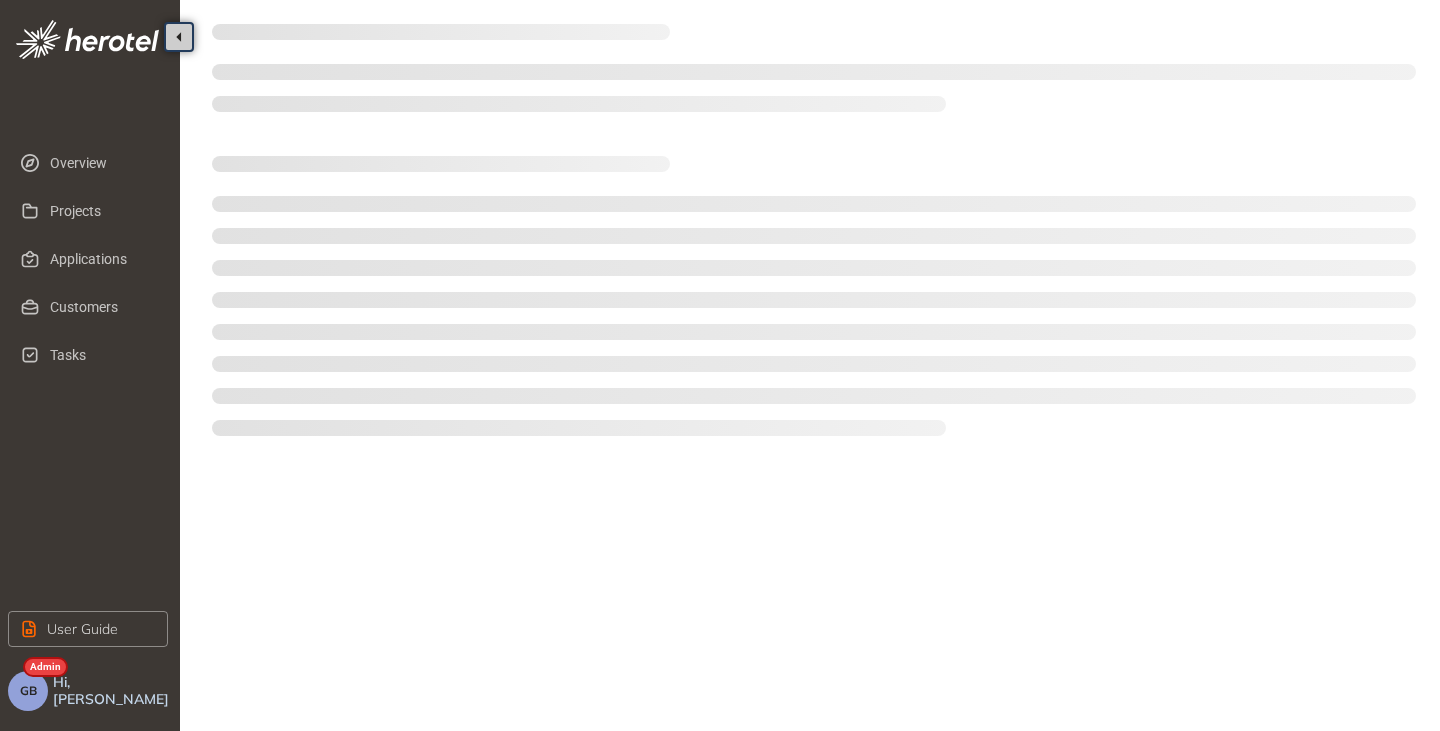 type on "**********" 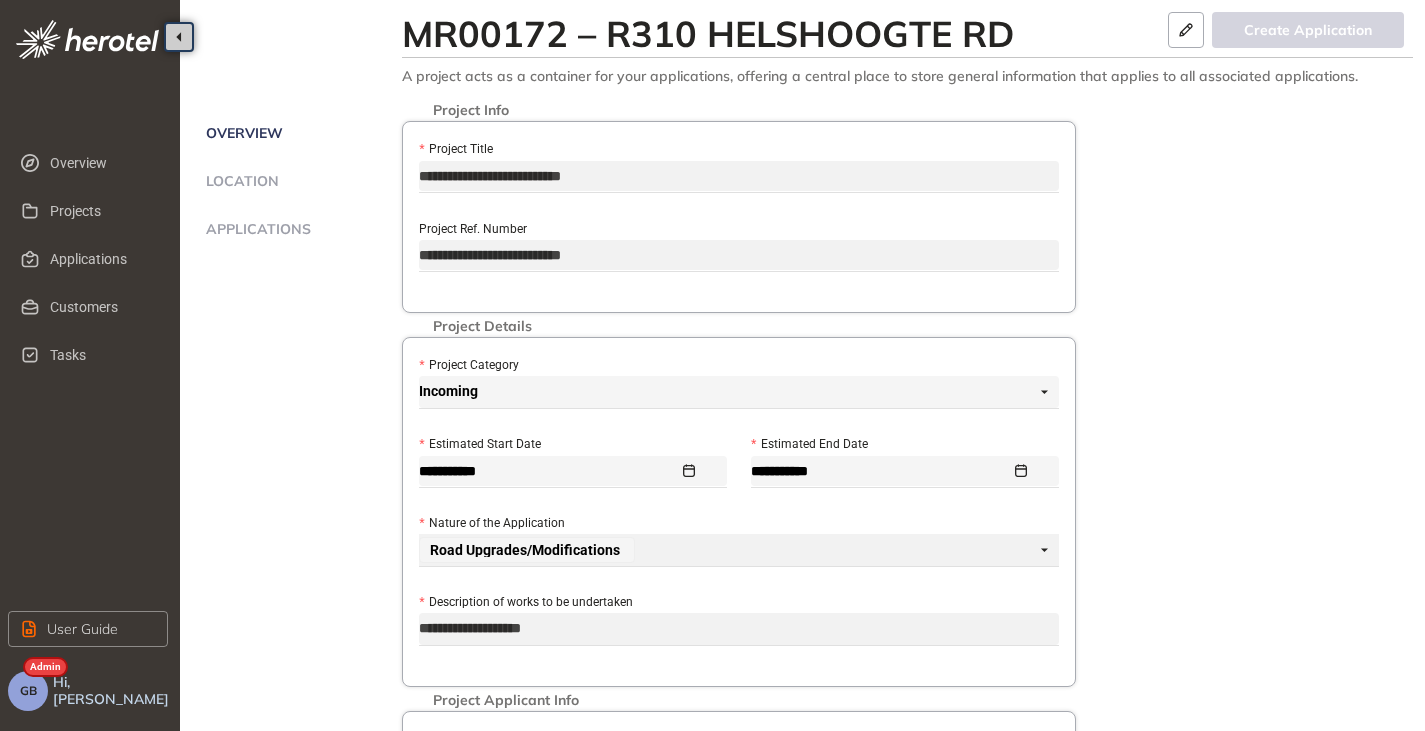 click on "Applications" at bounding box center [255, 229] 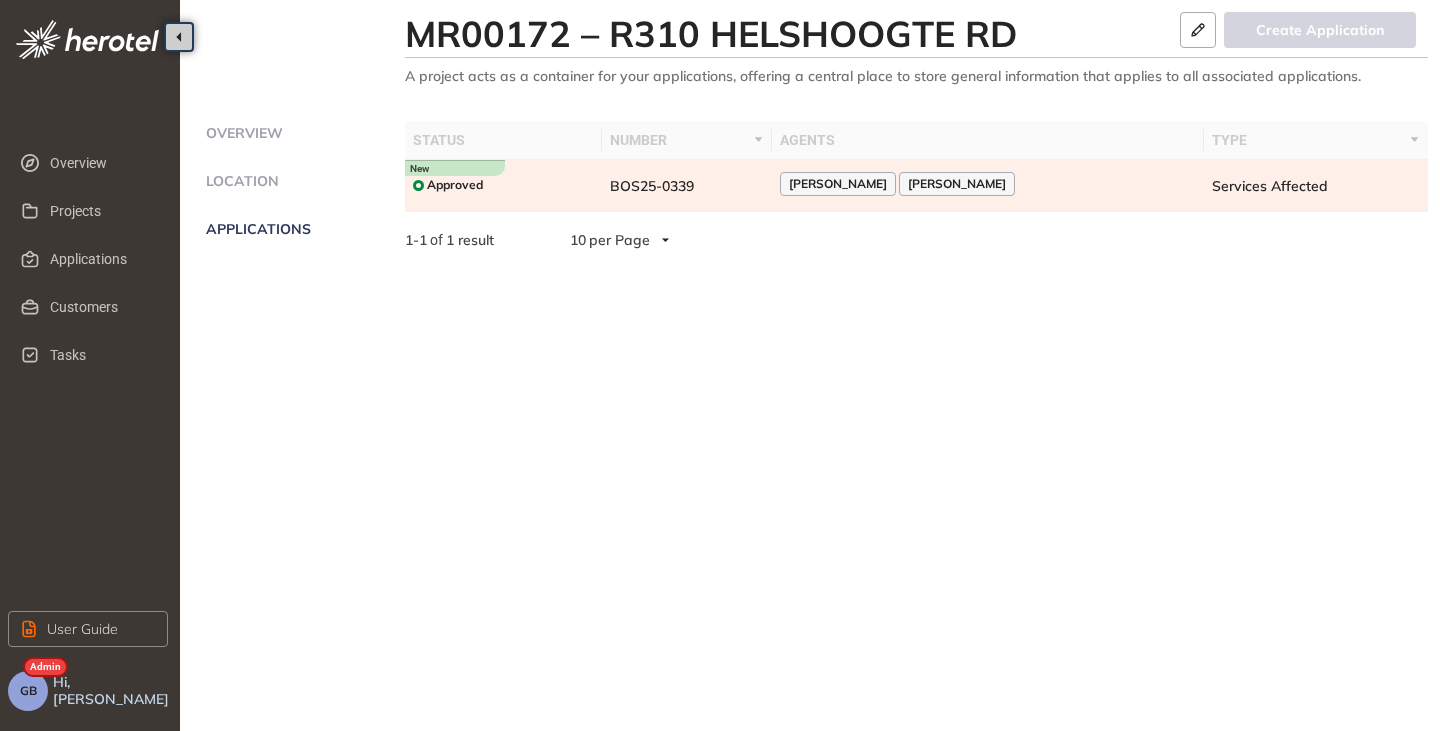 click on "BOS25-0339" at bounding box center [687, 186] 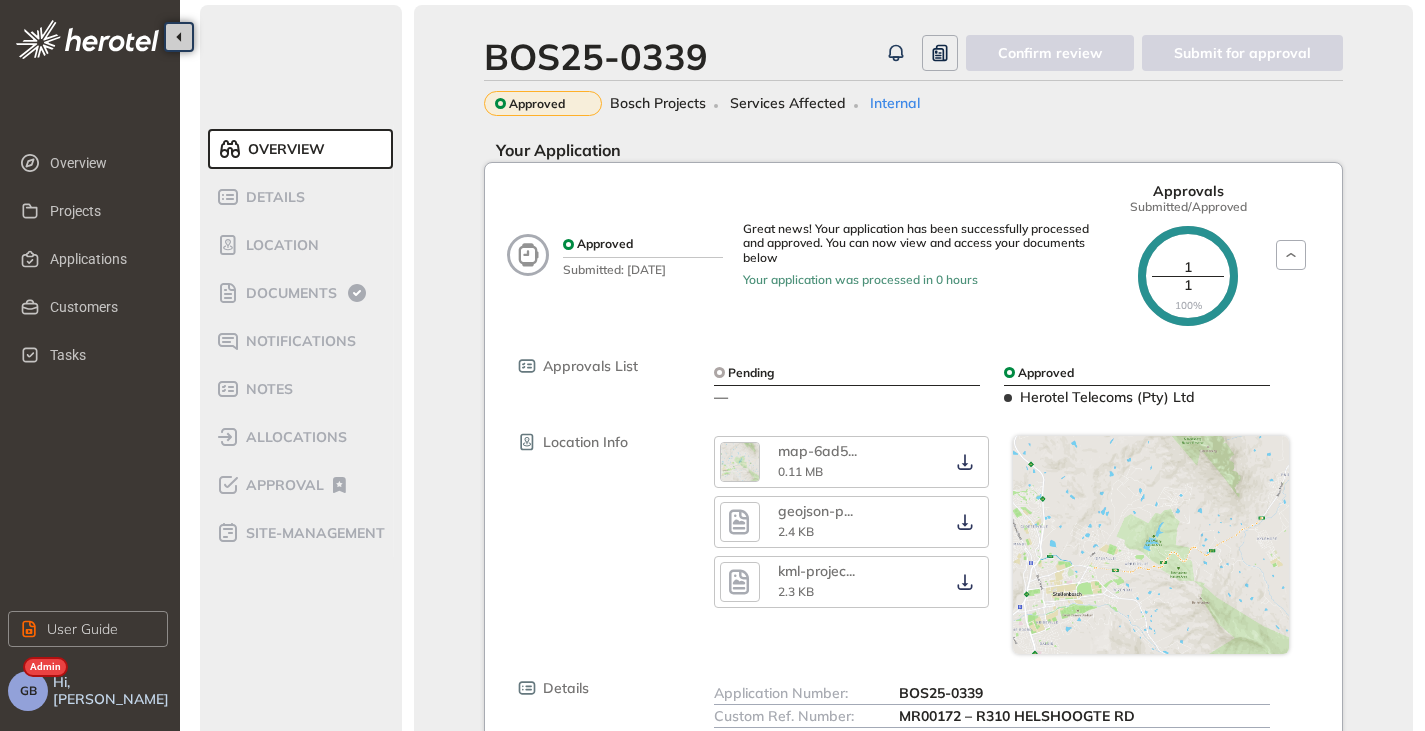 scroll, scrollTop: 0, scrollLeft: 0, axis: both 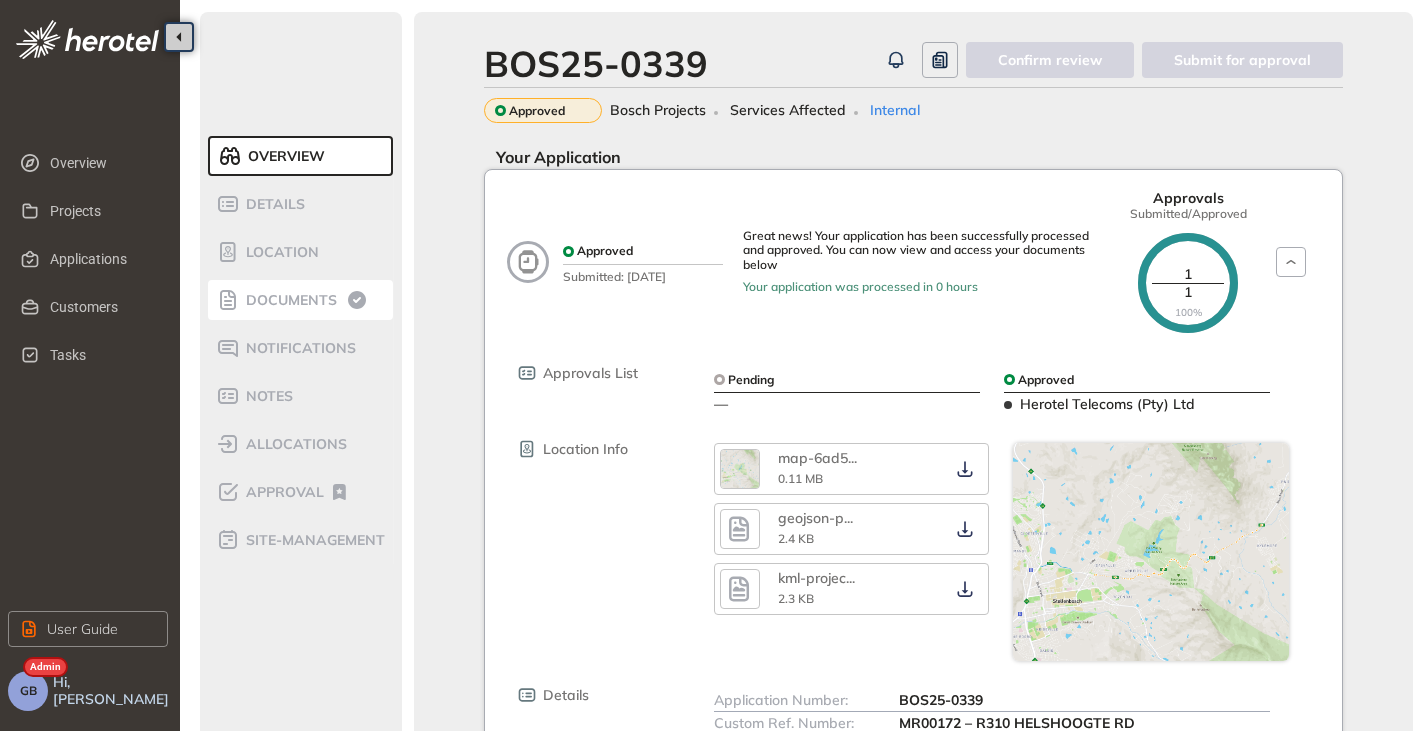 click on "Documents" at bounding box center [288, 300] 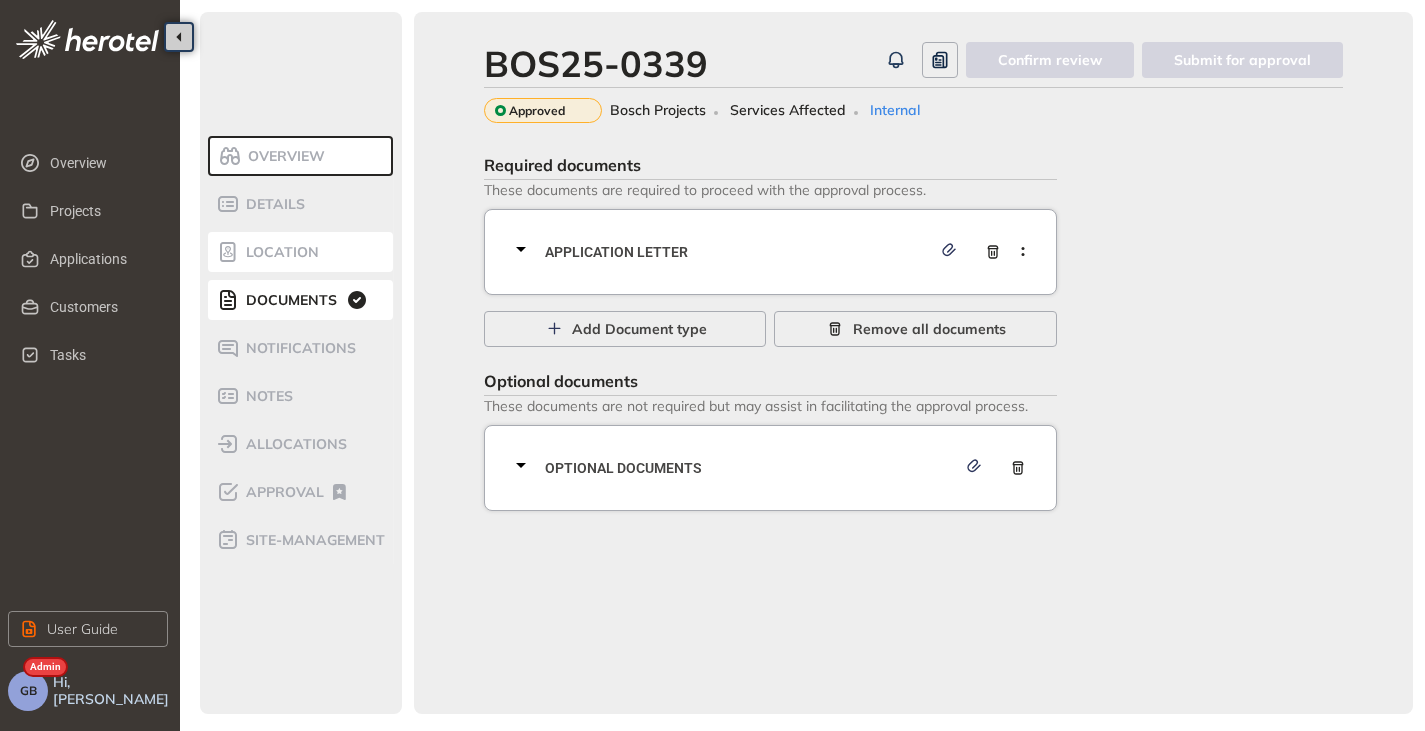click on "Location" at bounding box center (301, 252) 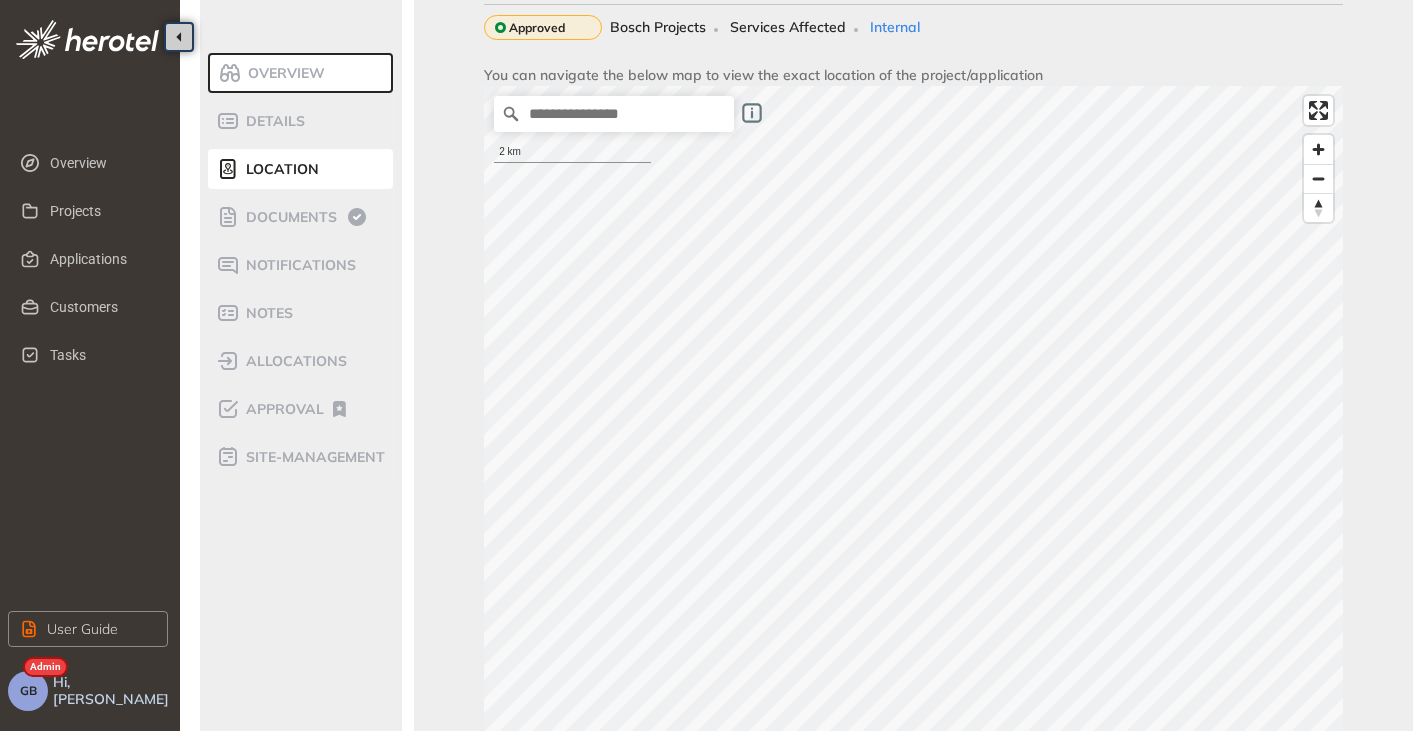 scroll, scrollTop: 400, scrollLeft: 0, axis: vertical 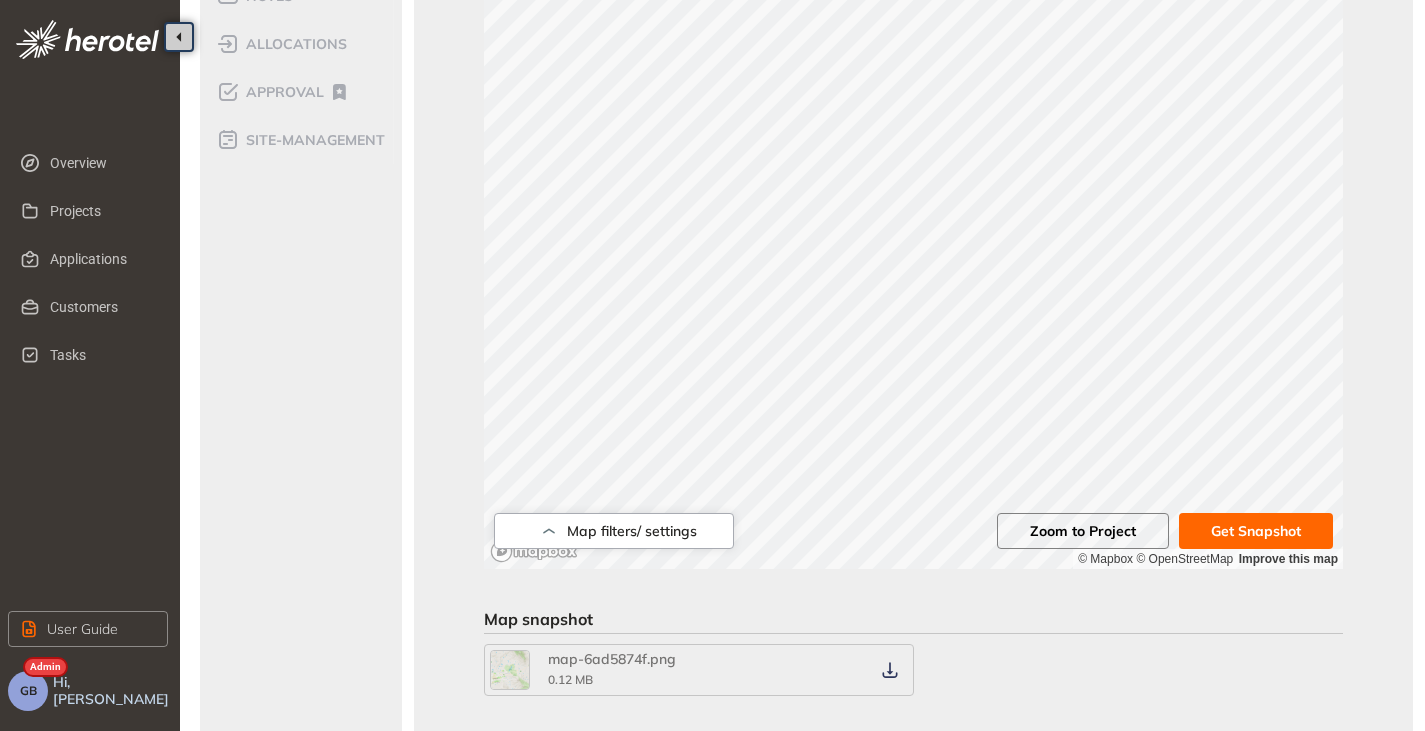 click on "Zoom to Project" at bounding box center [1083, 531] 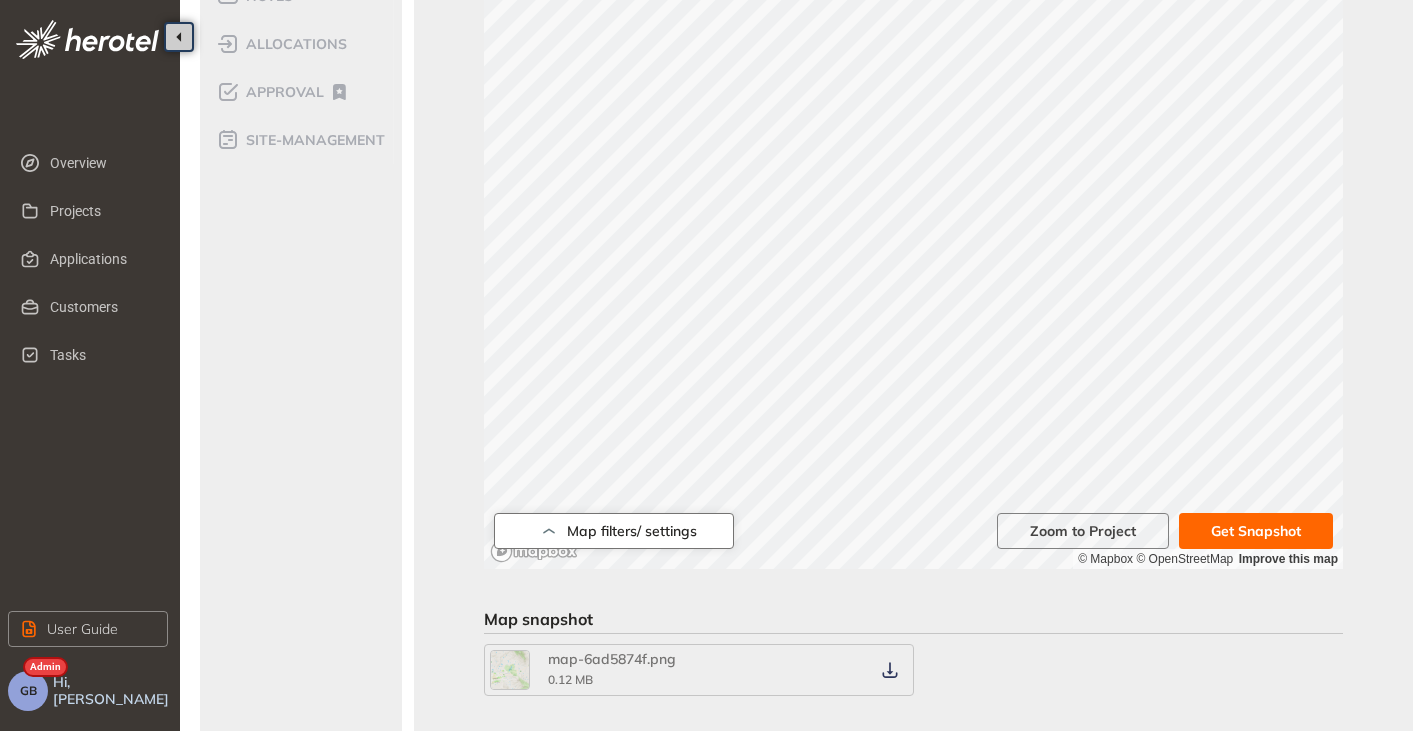 click on "Map filters/ settings" at bounding box center (614, 531) 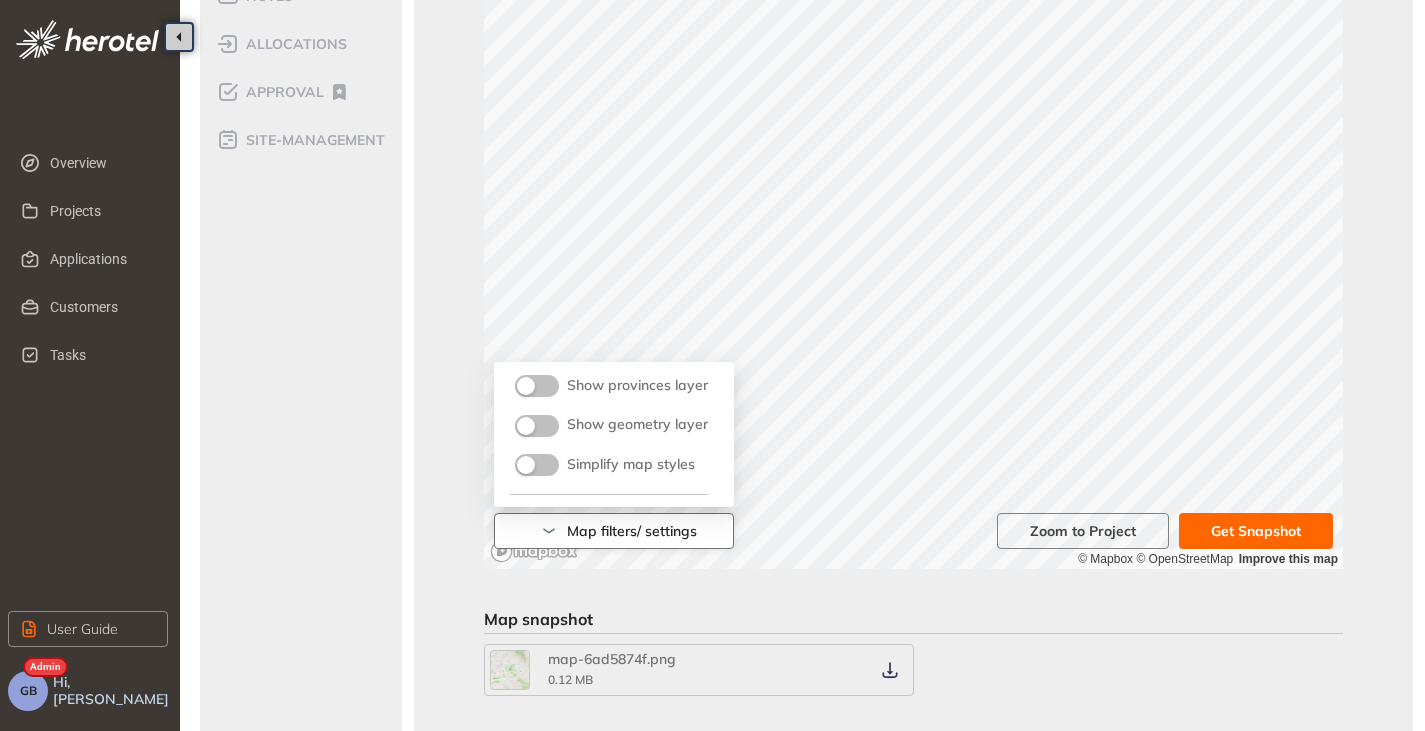 click on "Map filters/ settings" at bounding box center (614, 531) 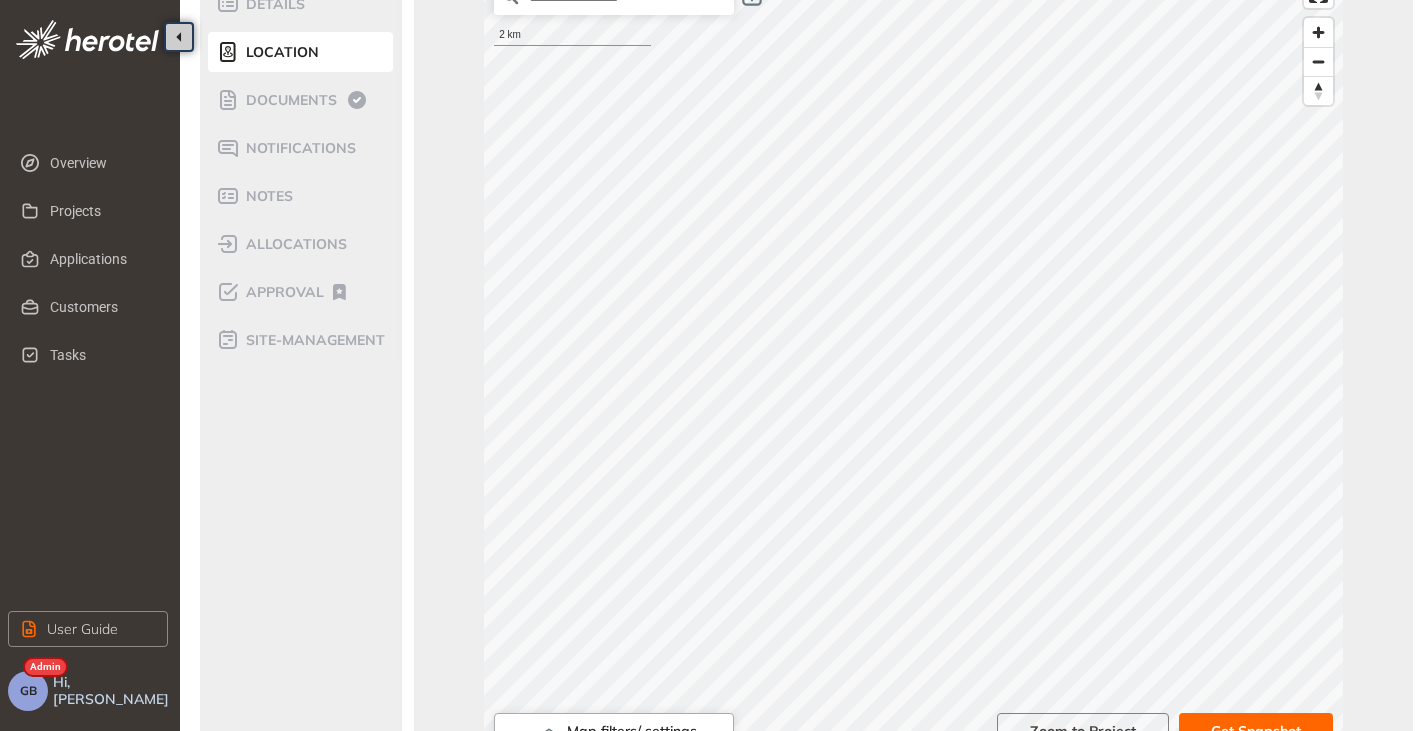 scroll, scrollTop: 0, scrollLeft: 0, axis: both 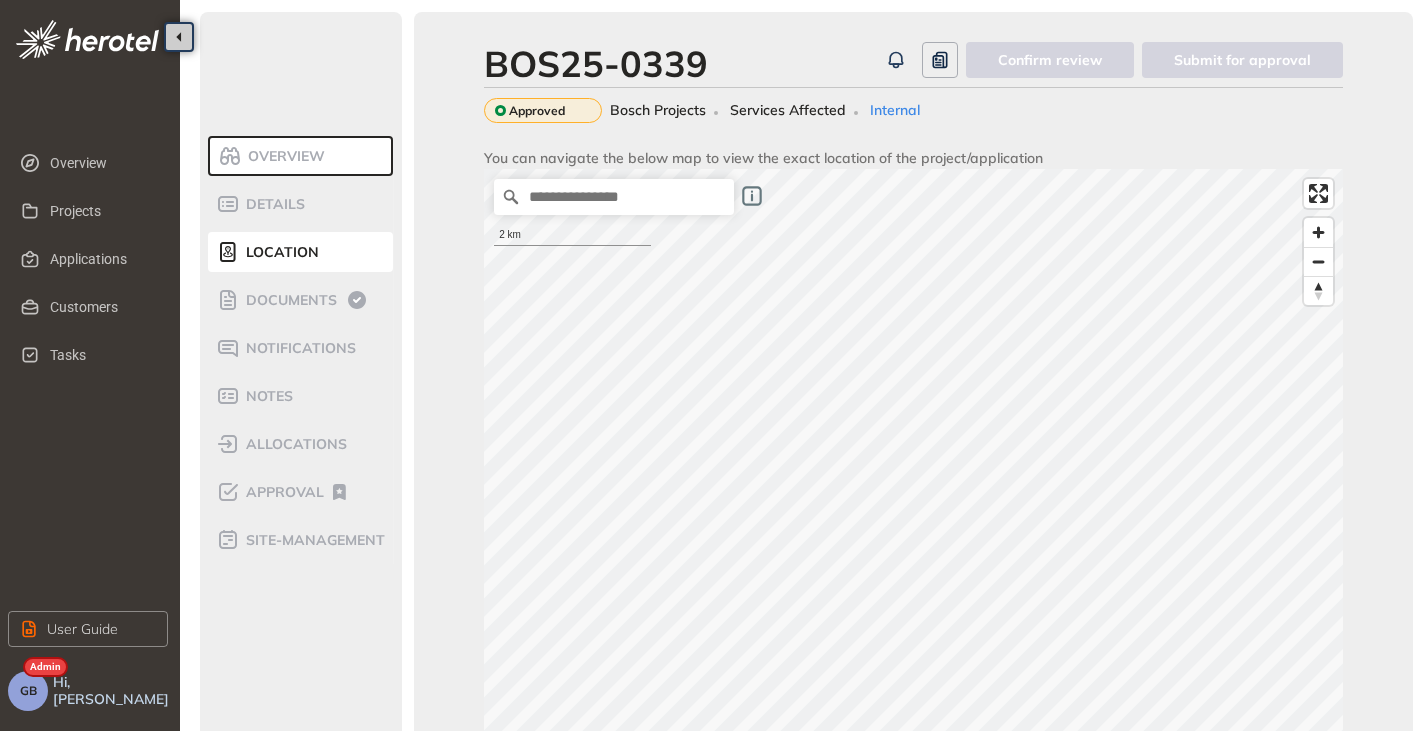 click on "Overview" at bounding box center (283, 156) 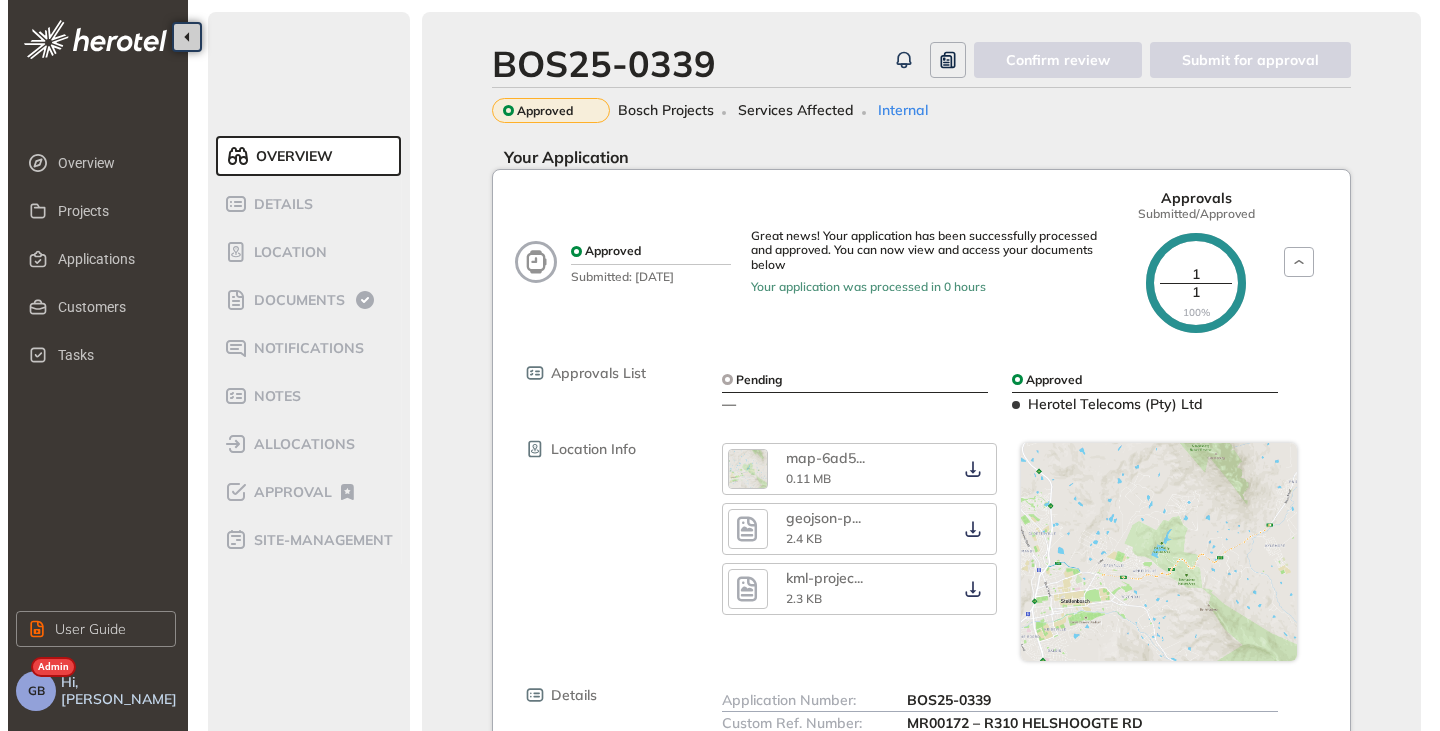 scroll, scrollTop: 352, scrollLeft: 0, axis: vertical 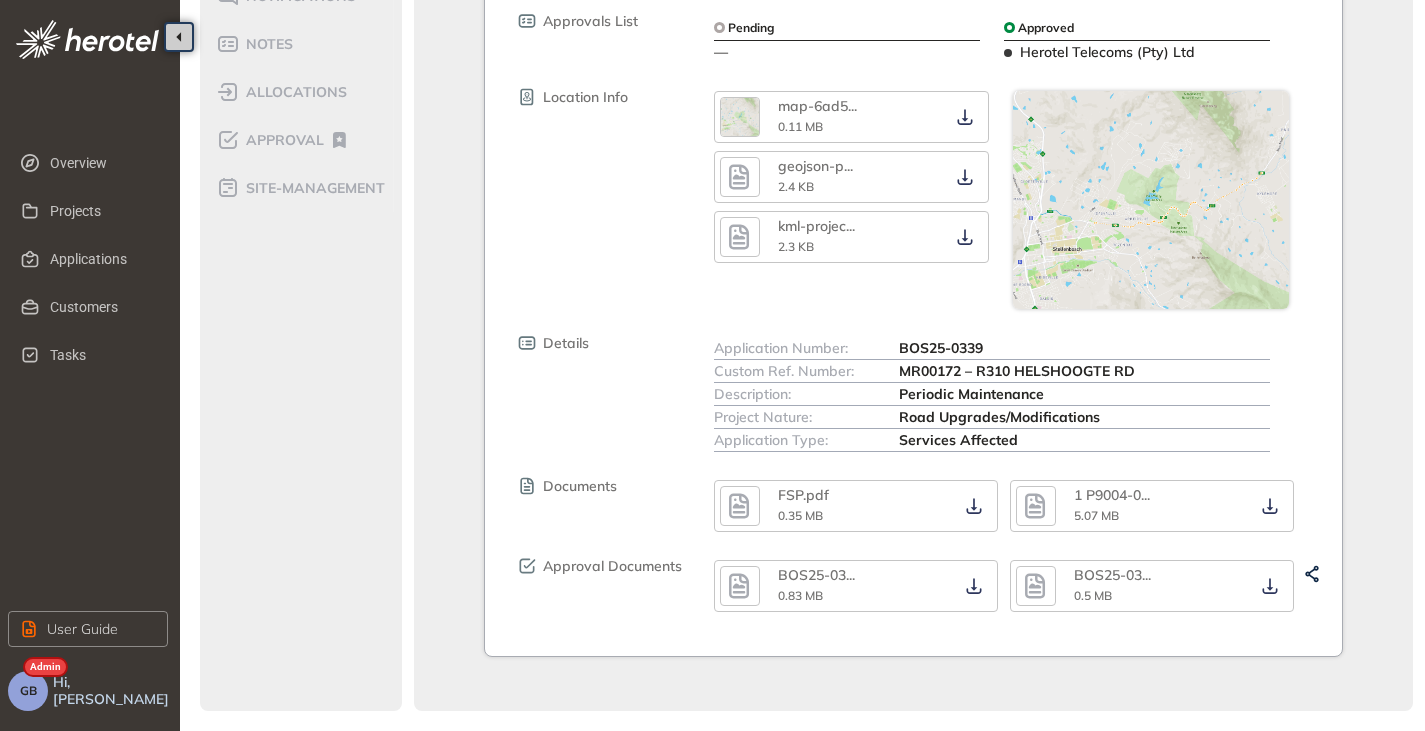 click 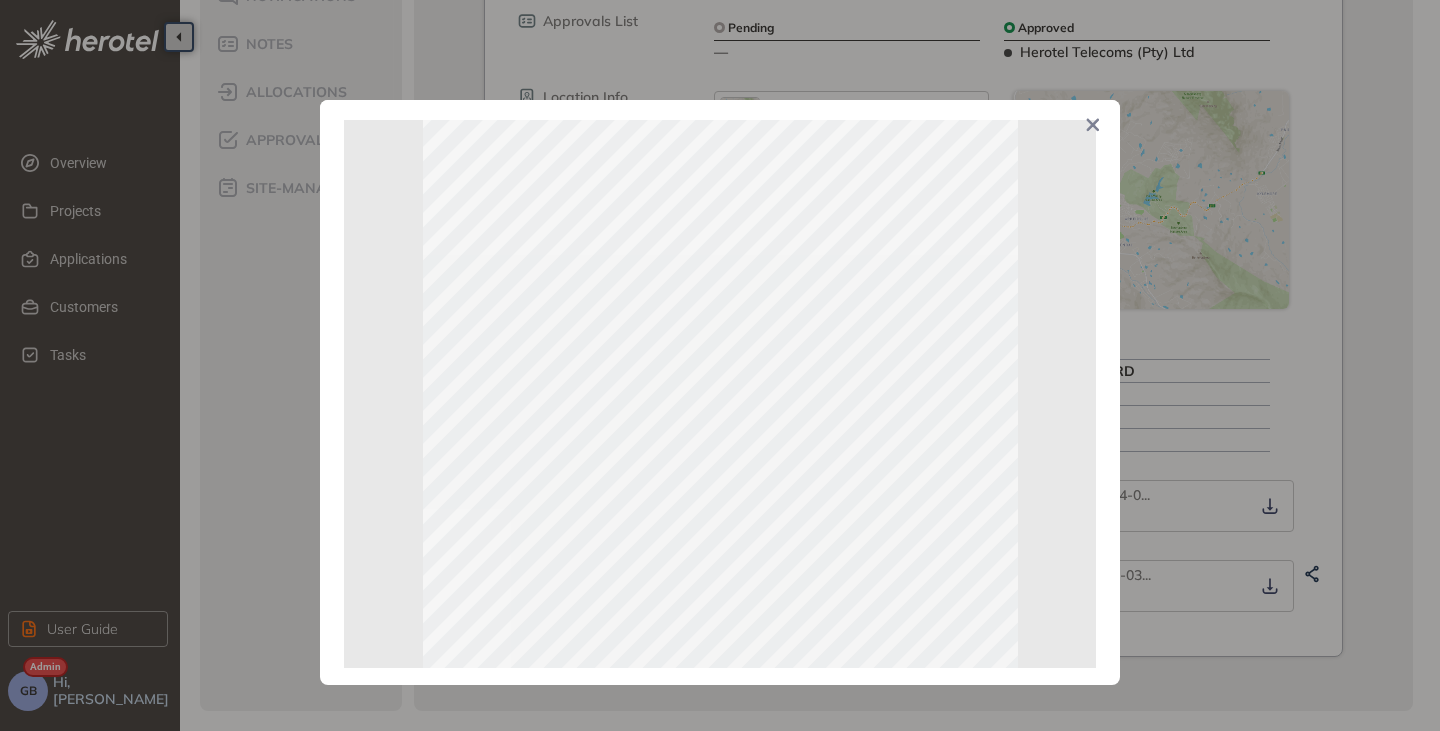 scroll, scrollTop: 0, scrollLeft: 0, axis: both 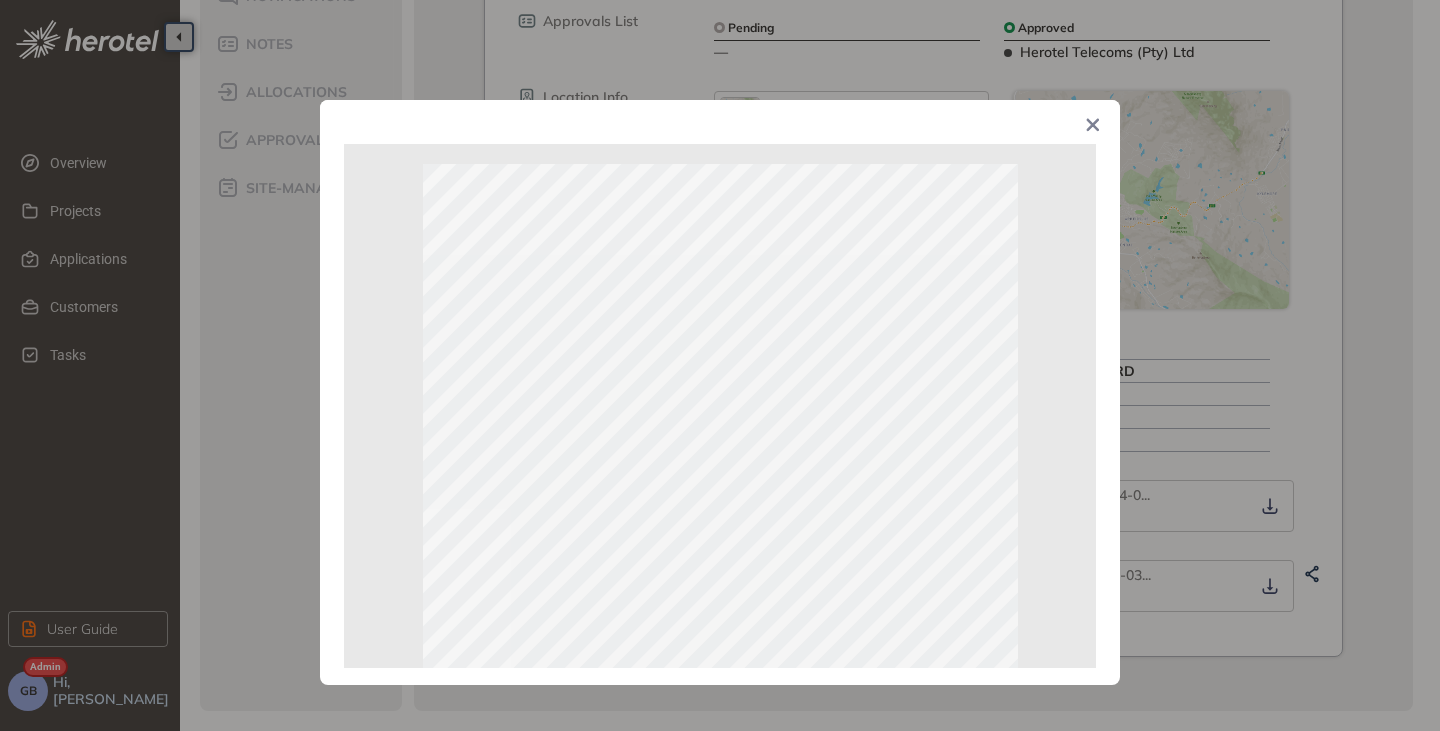 click 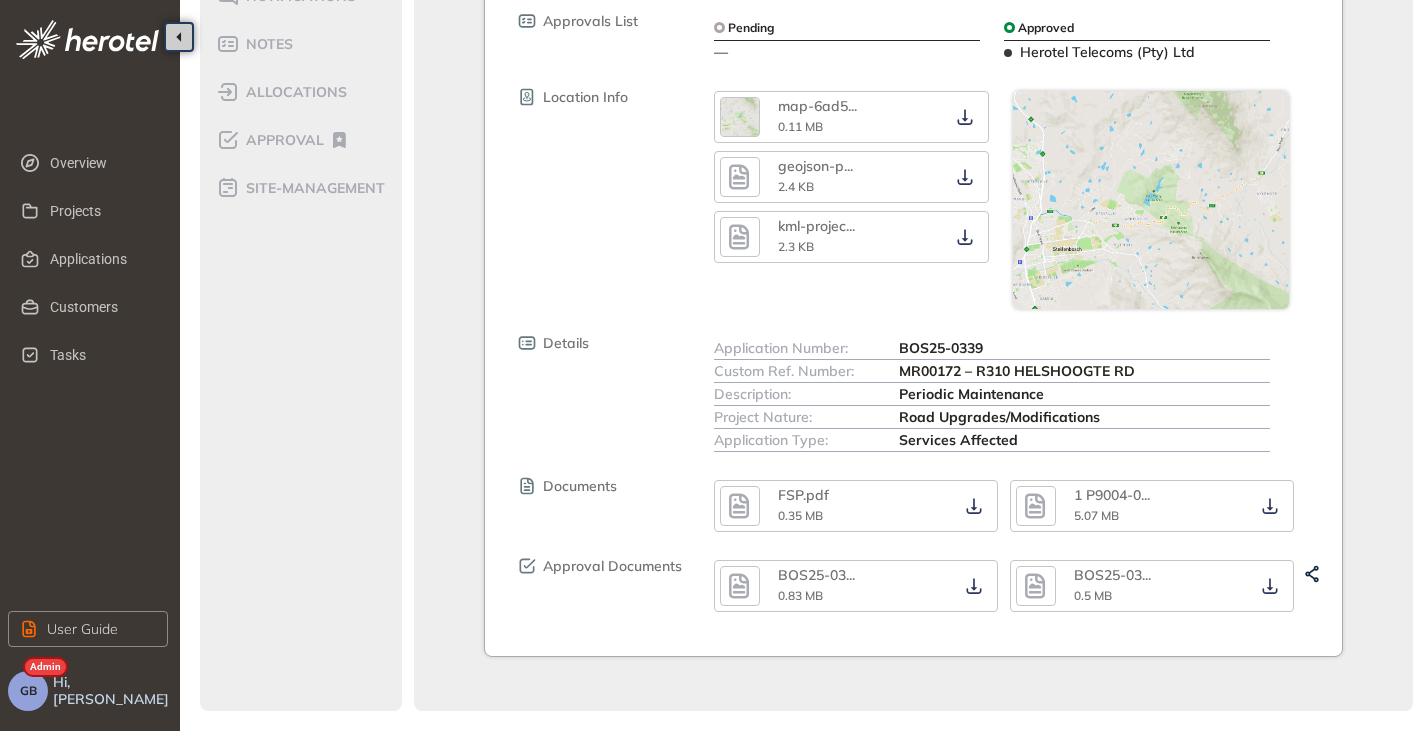 click at bounding box center [1036, 586] 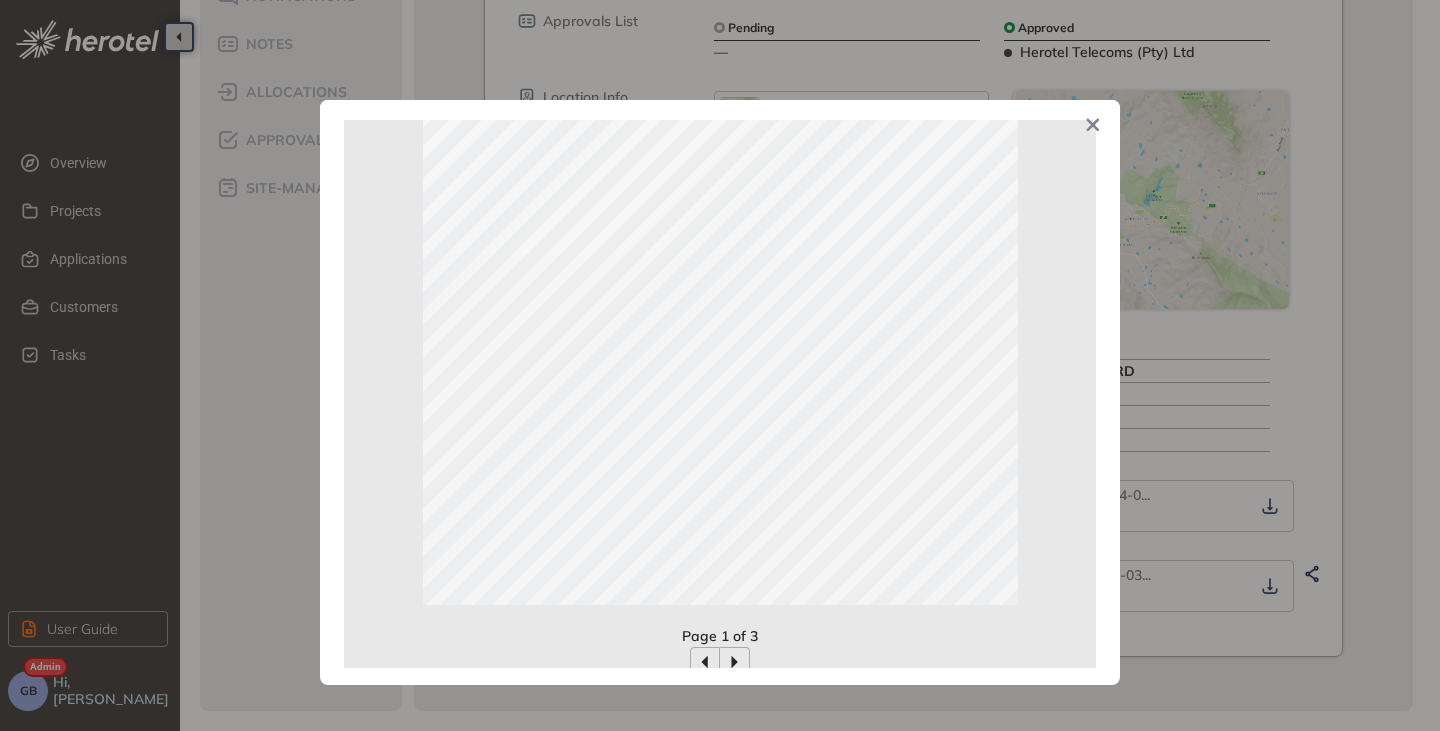 scroll, scrollTop: 444, scrollLeft: 0, axis: vertical 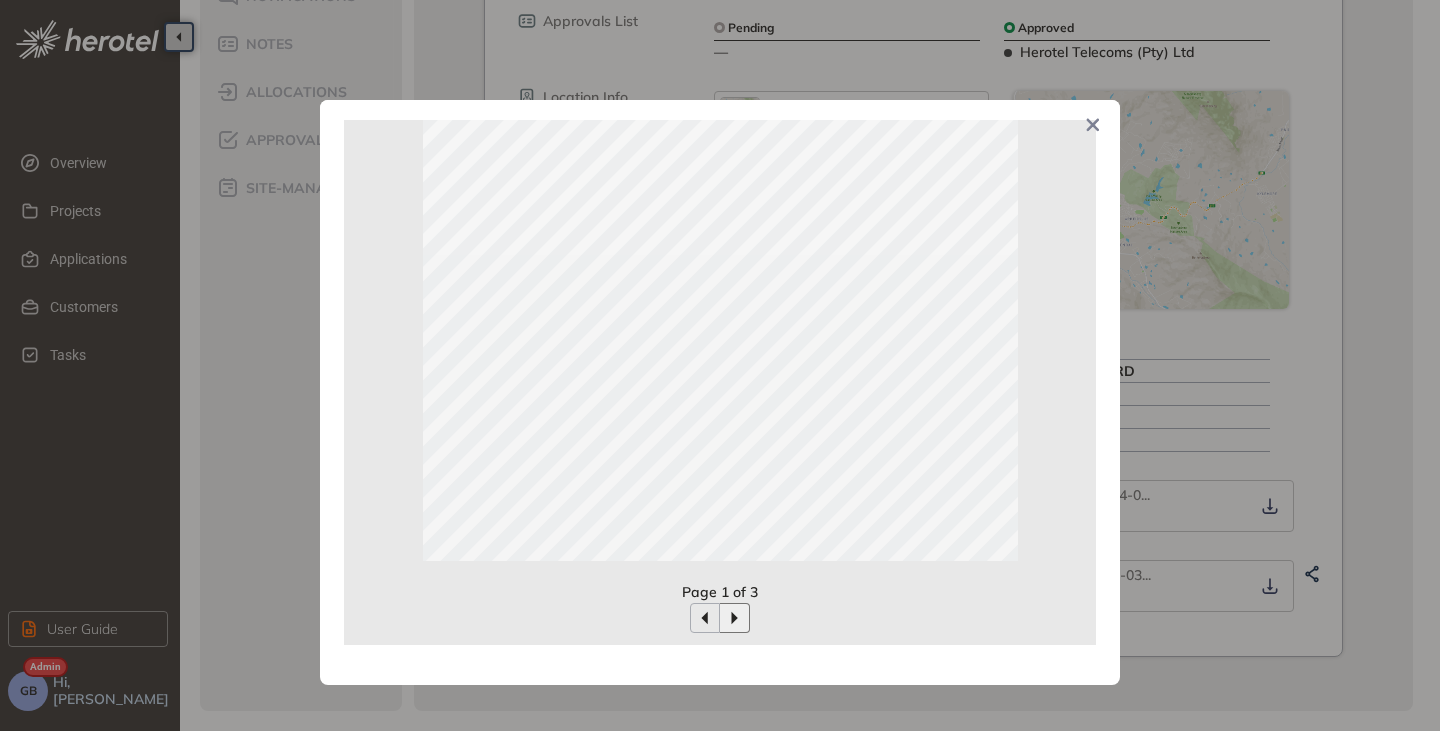 click 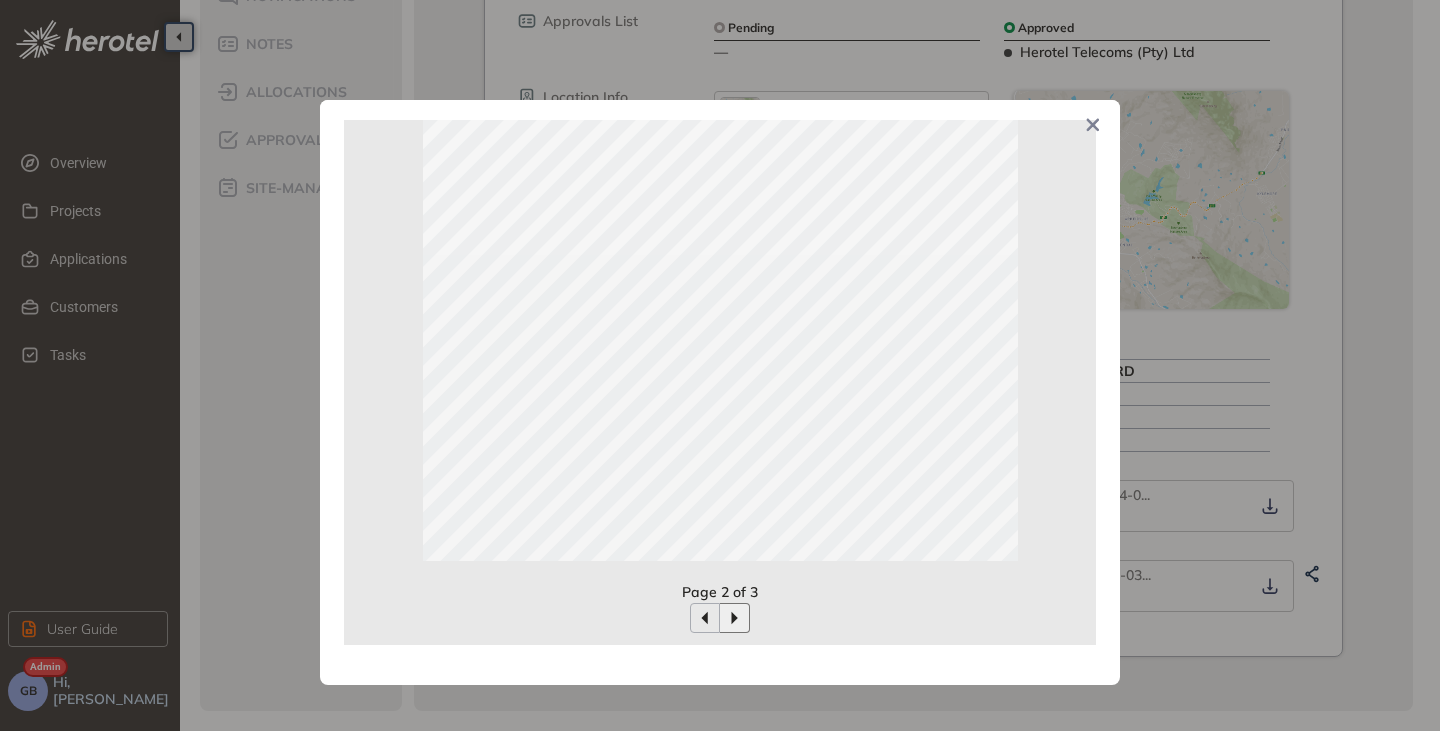 click at bounding box center [735, 618] 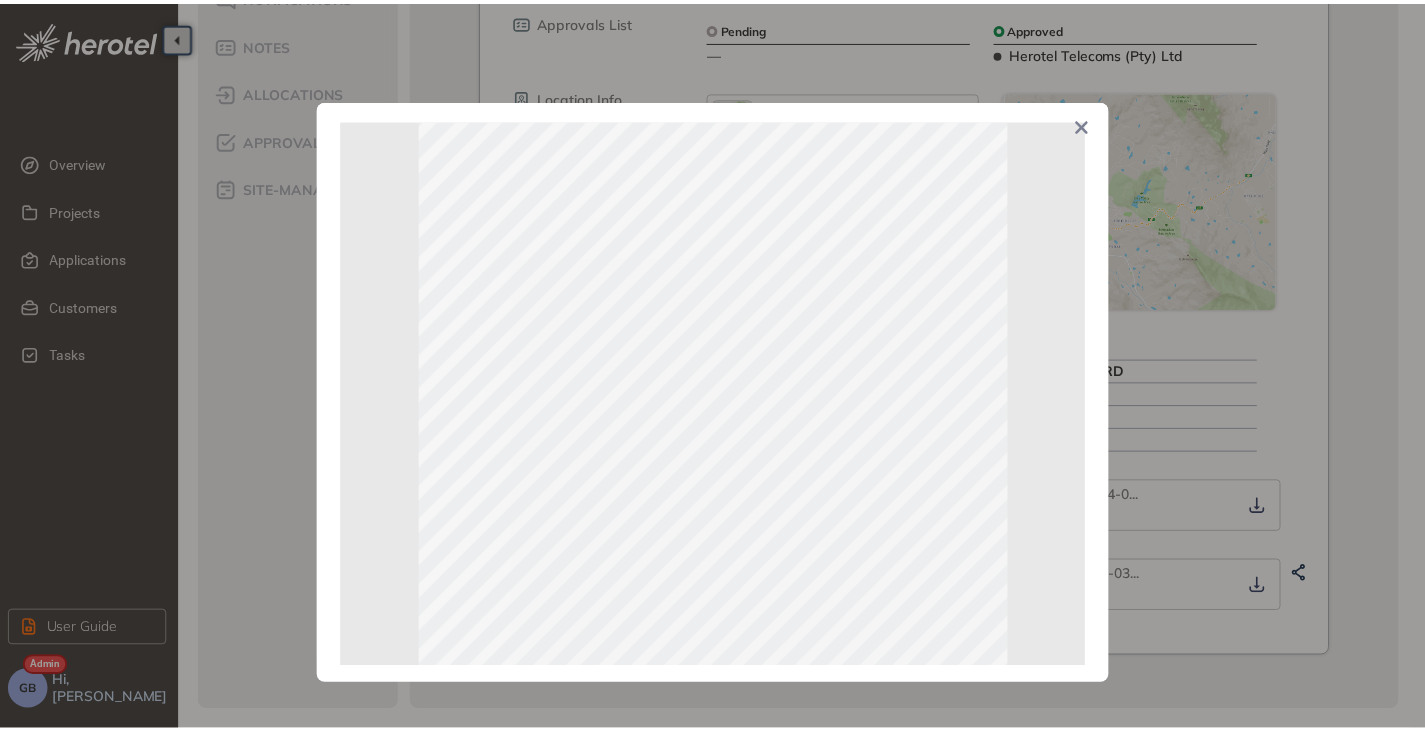 scroll, scrollTop: 44, scrollLeft: 0, axis: vertical 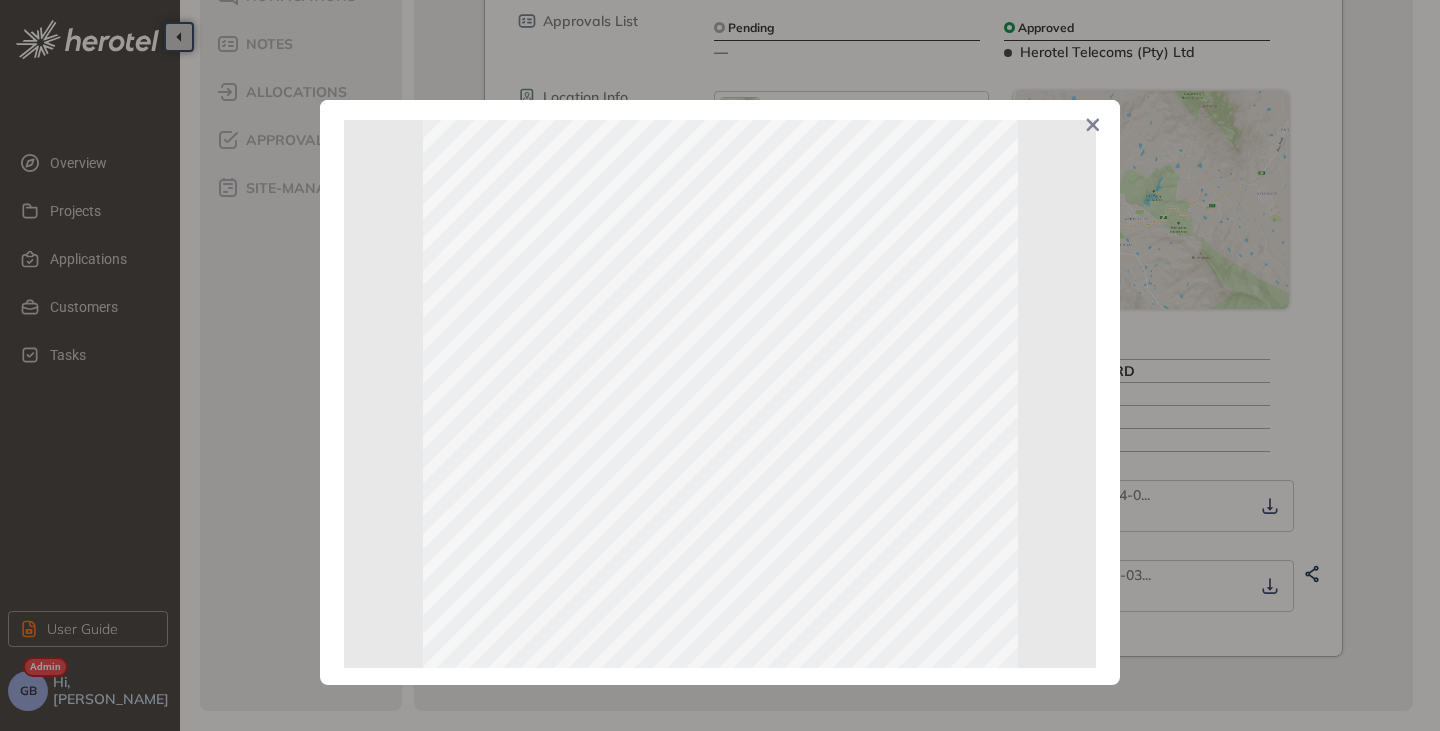 click 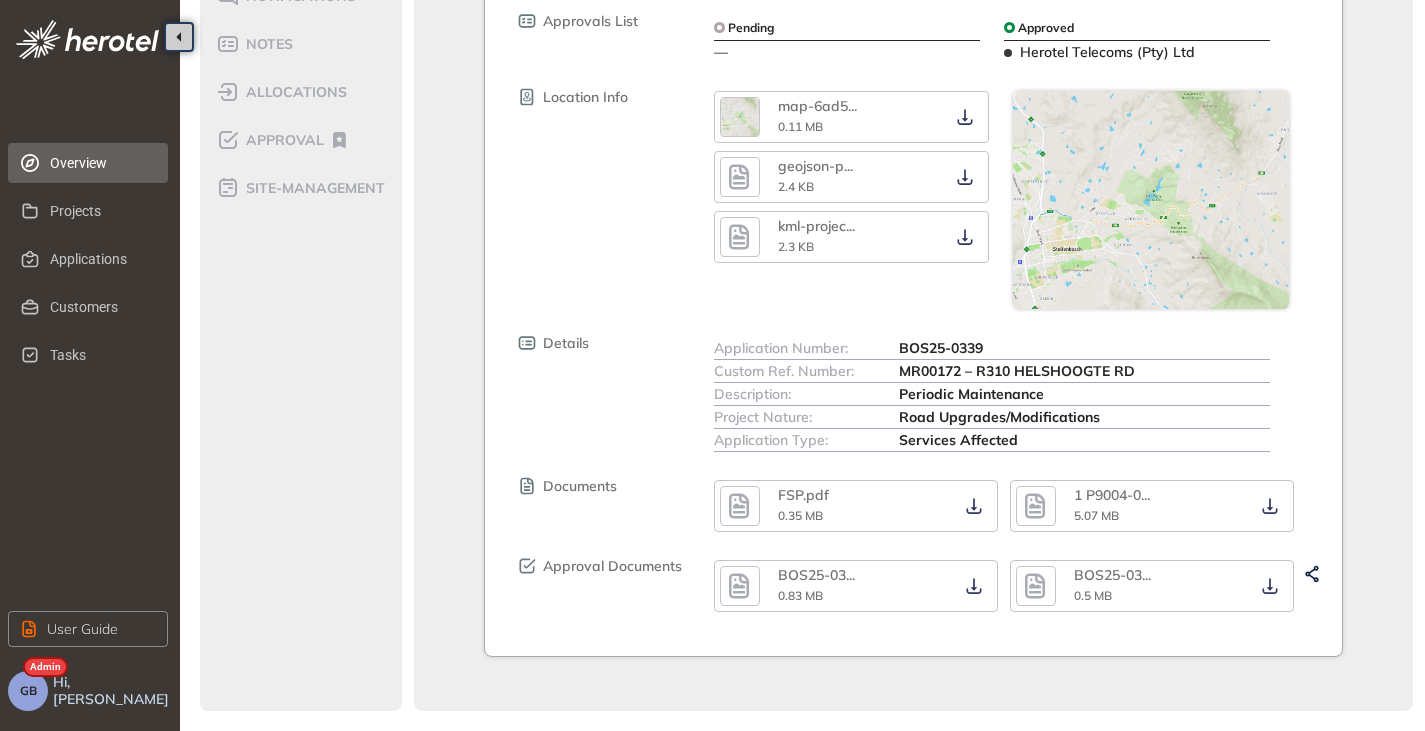 click on "Overview" at bounding box center (101, 163) 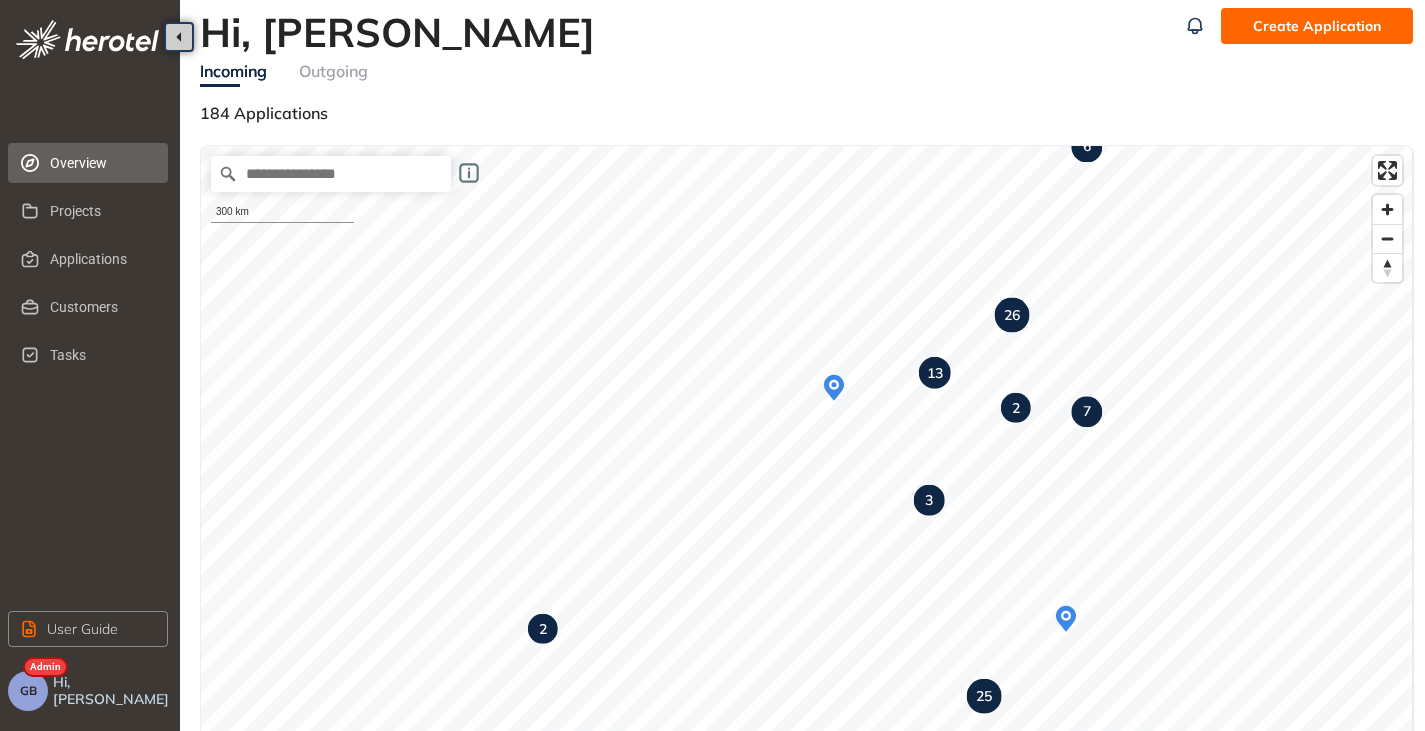 scroll, scrollTop: 0, scrollLeft: 0, axis: both 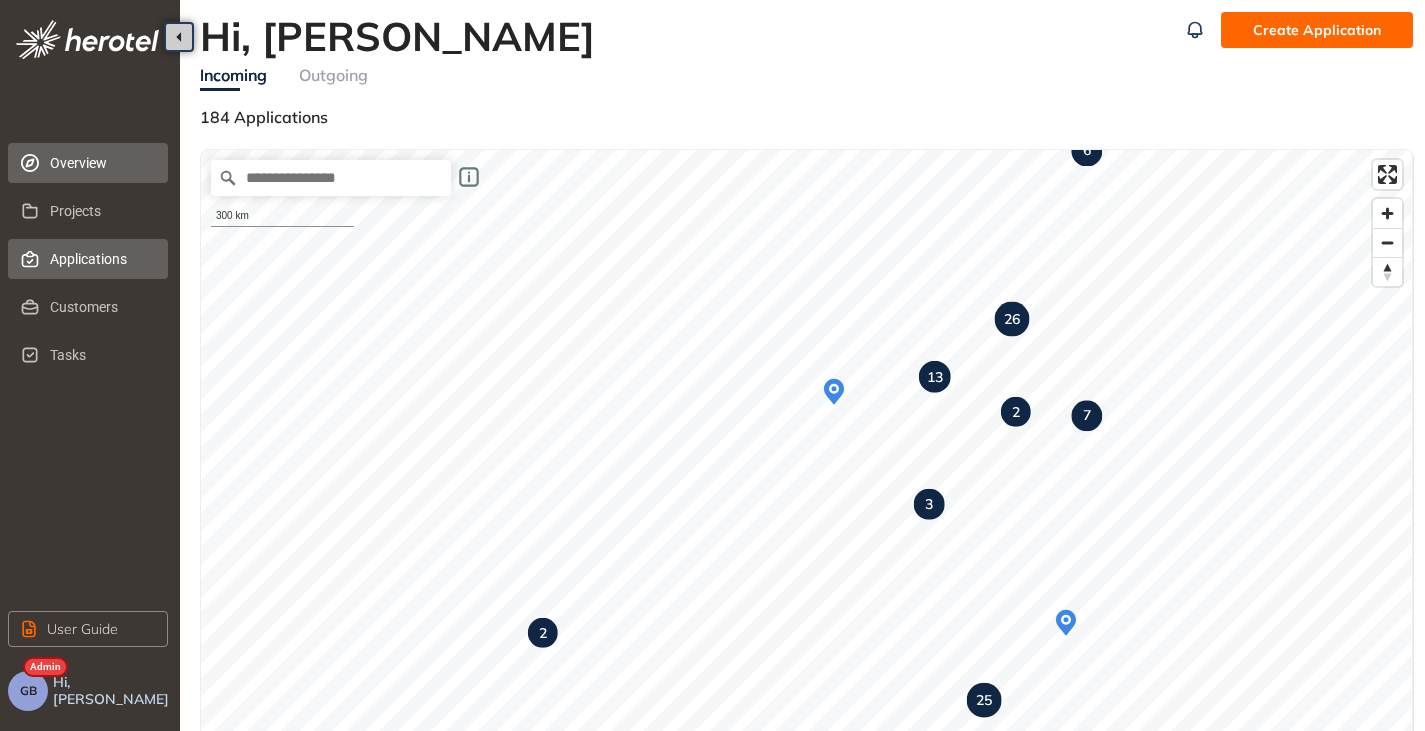 click on "Applications" at bounding box center (101, 259) 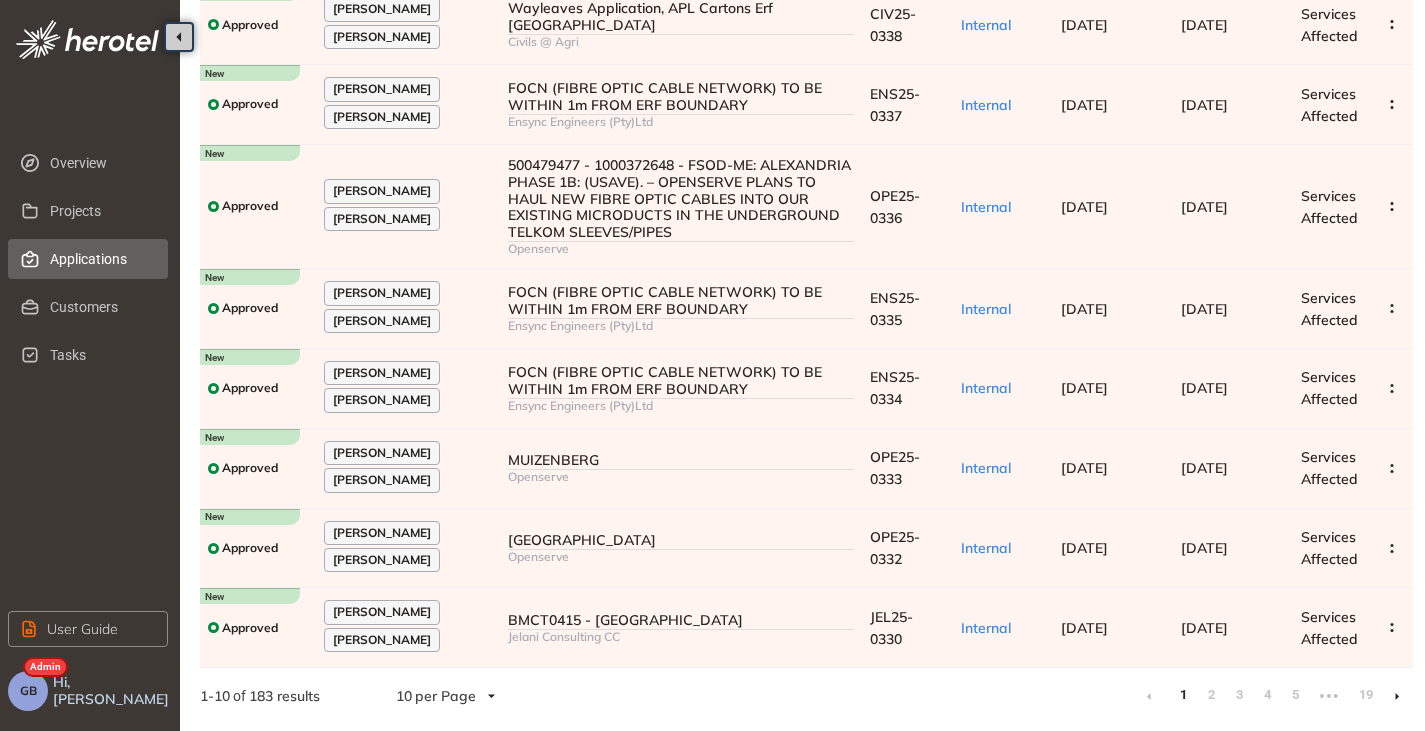 scroll, scrollTop: 391, scrollLeft: 0, axis: vertical 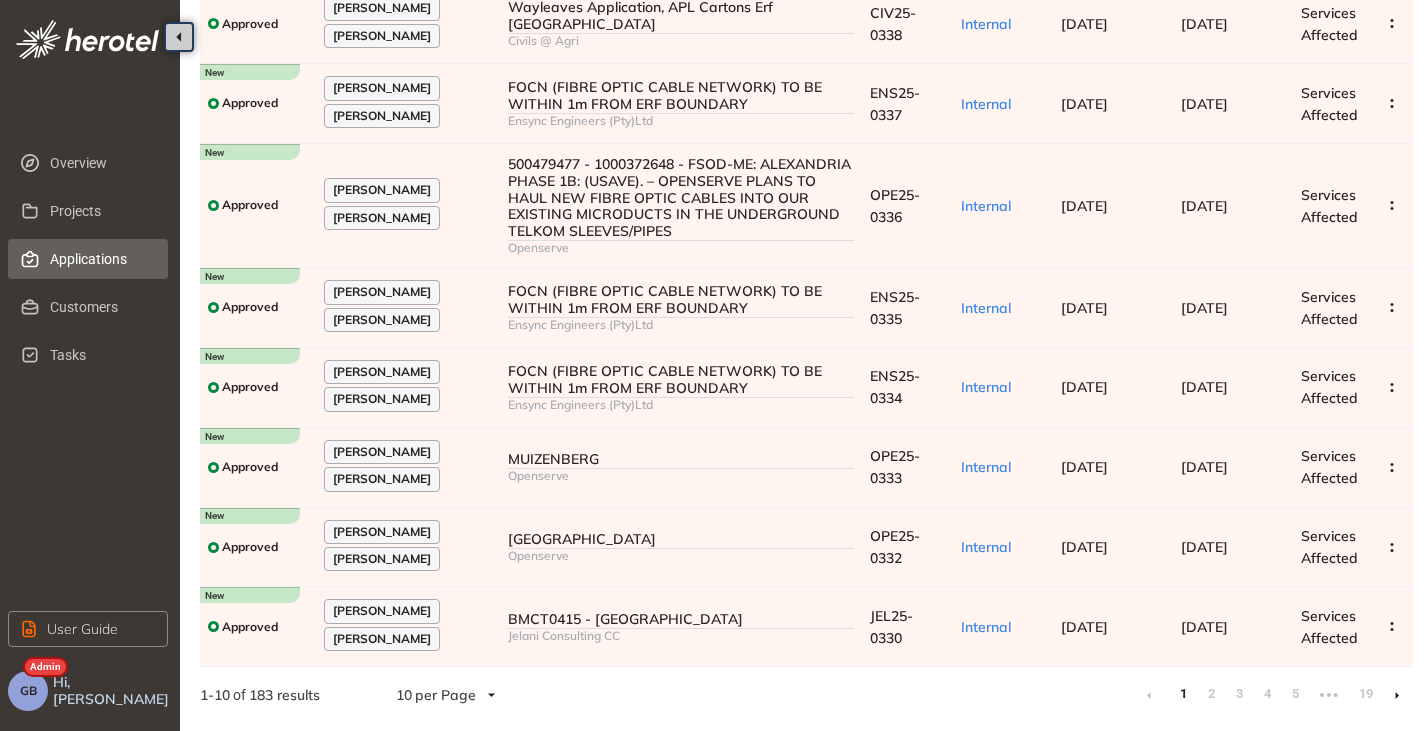 click at bounding box center (1397, 695) 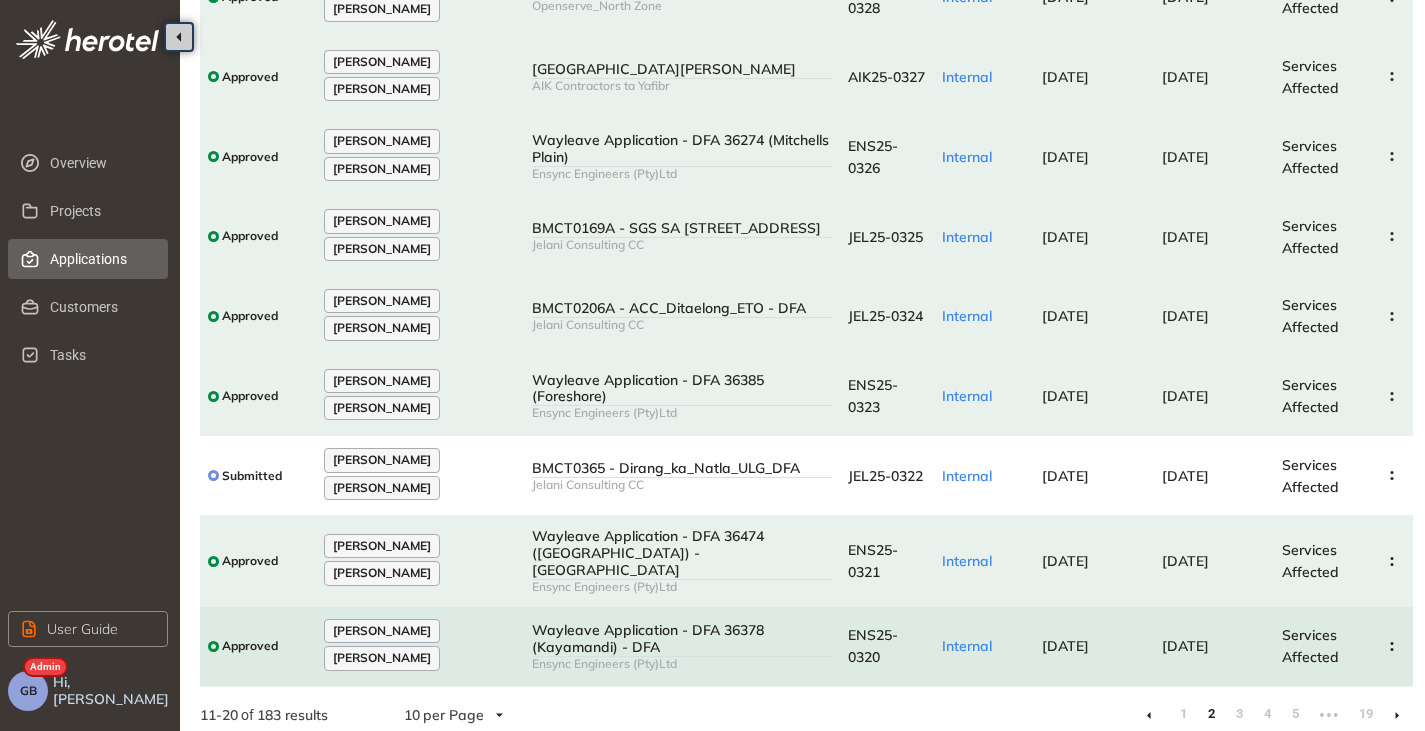 scroll, scrollTop: 319, scrollLeft: 0, axis: vertical 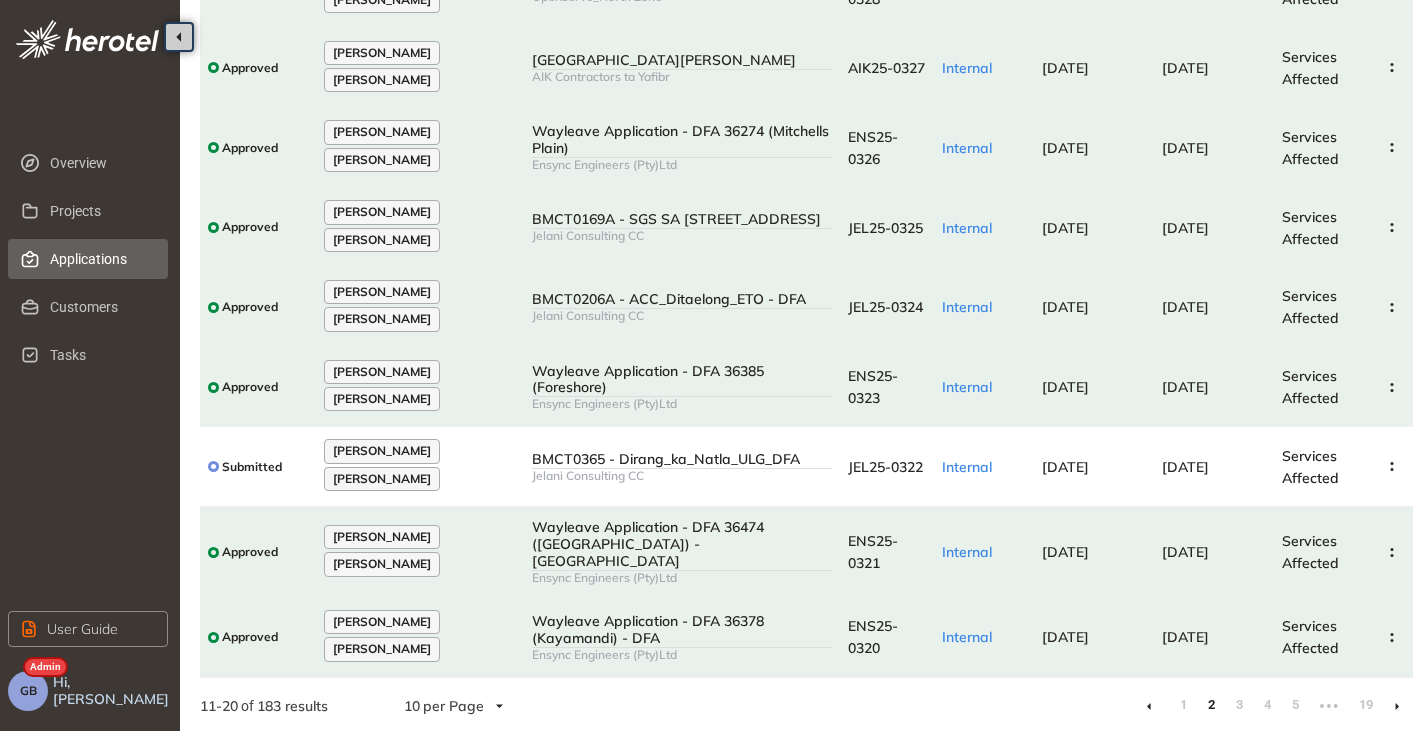 click at bounding box center (1397, 706) 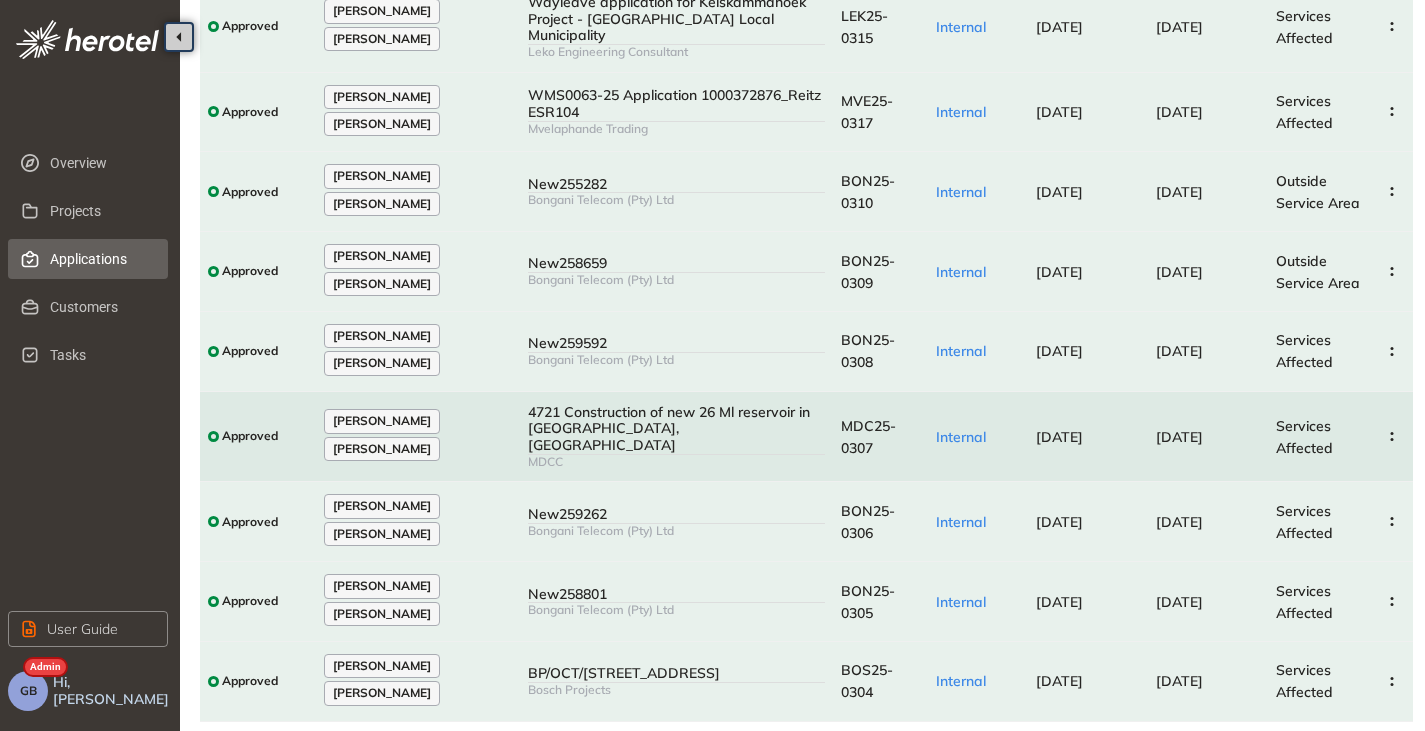 scroll, scrollTop: 300, scrollLeft: 0, axis: vertical 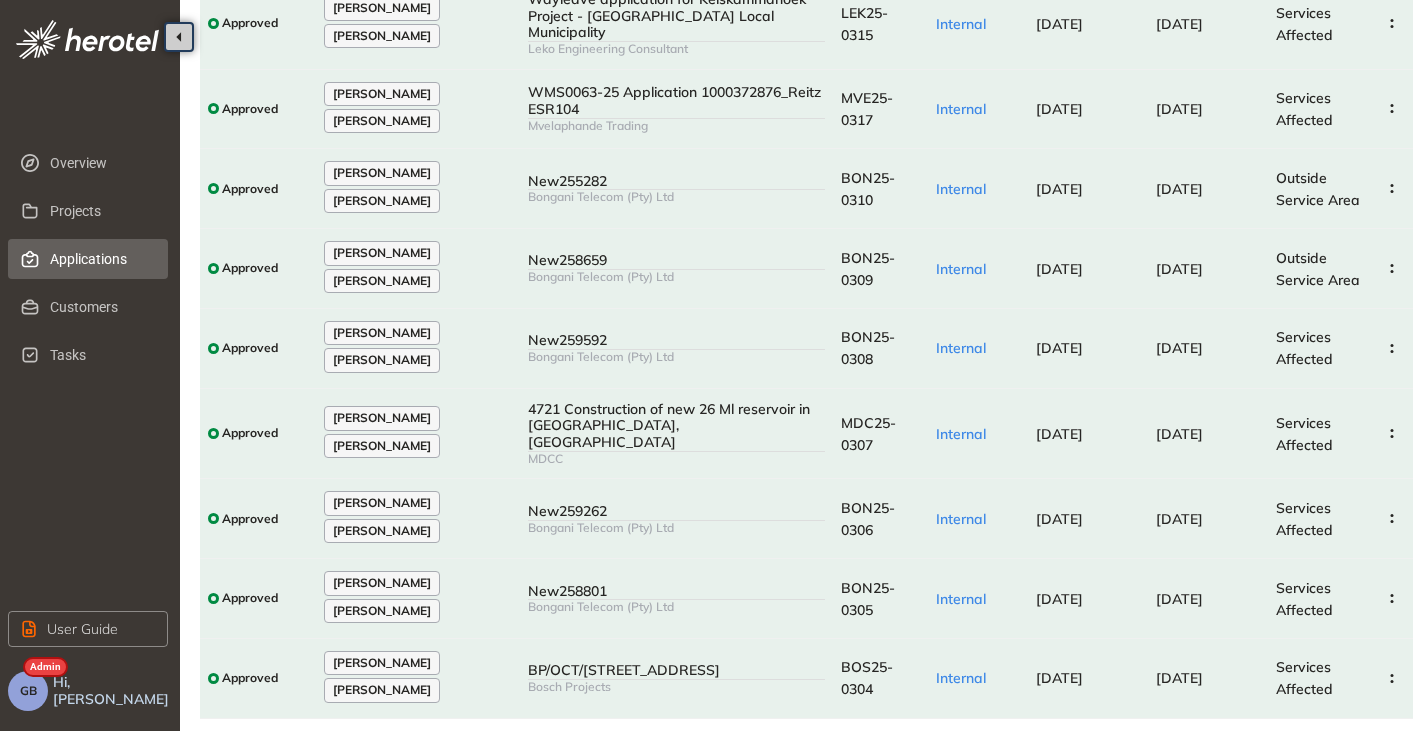 click at bounding box center [1397, 747] 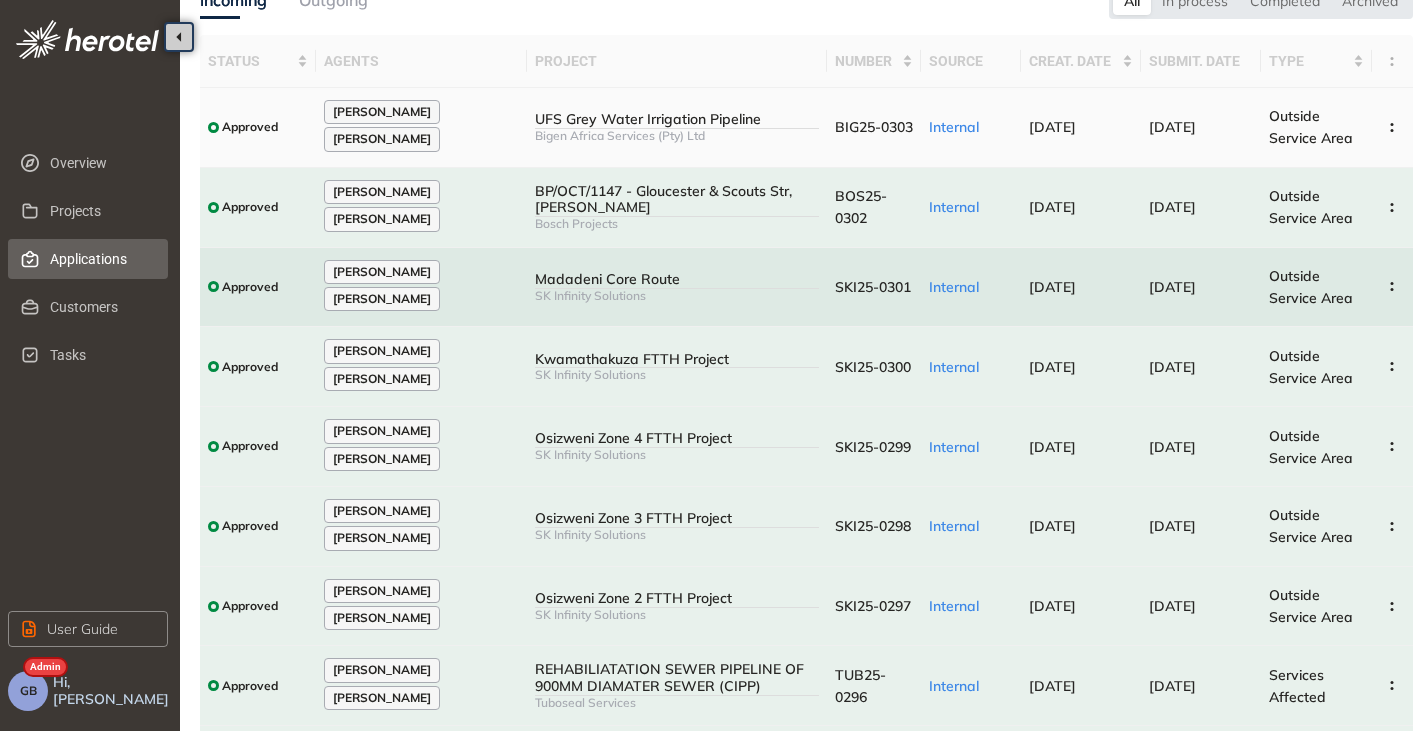scroll, scrollTop: 0, scrollLeft: 0, axis: both 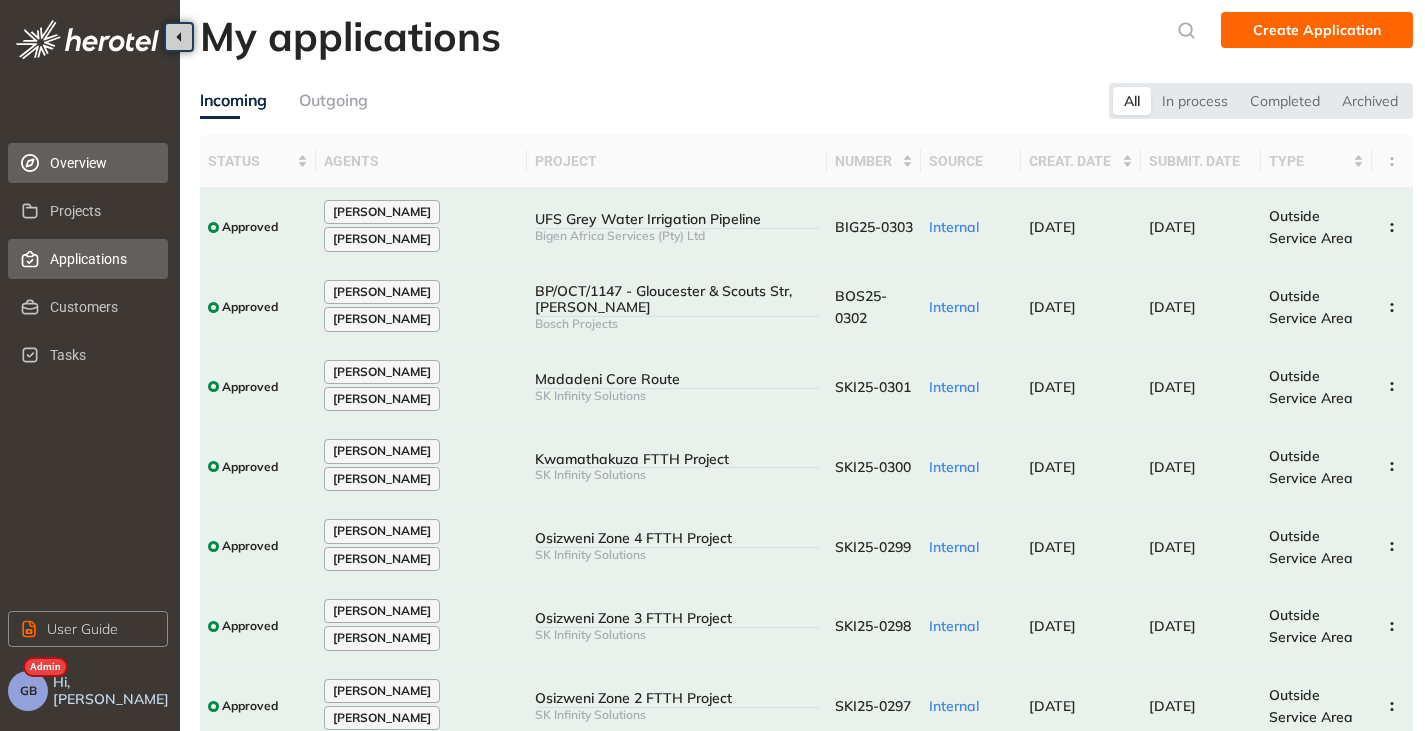 click on "Overview" at bounding box center [101, 163] 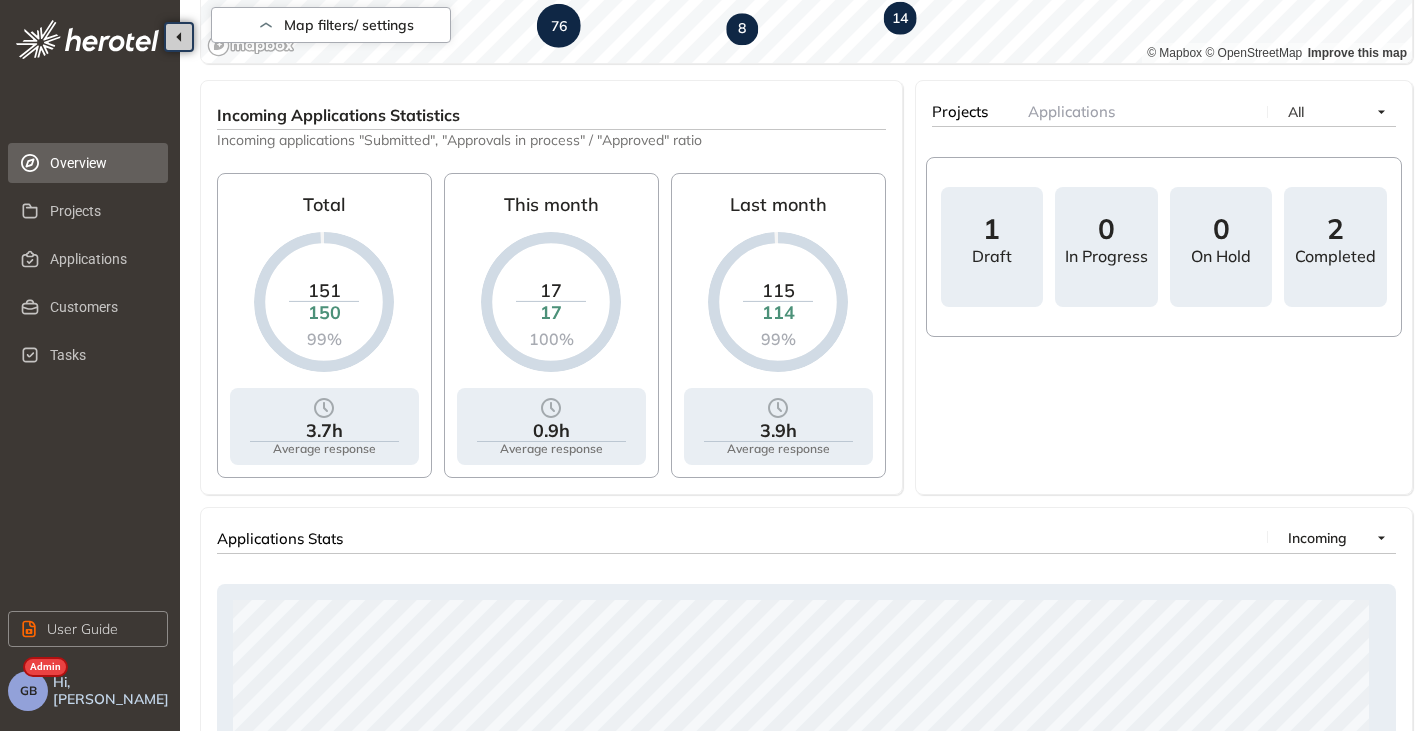 scroll, scrollTop: 700, scrollLeft: 0, axis: vertical 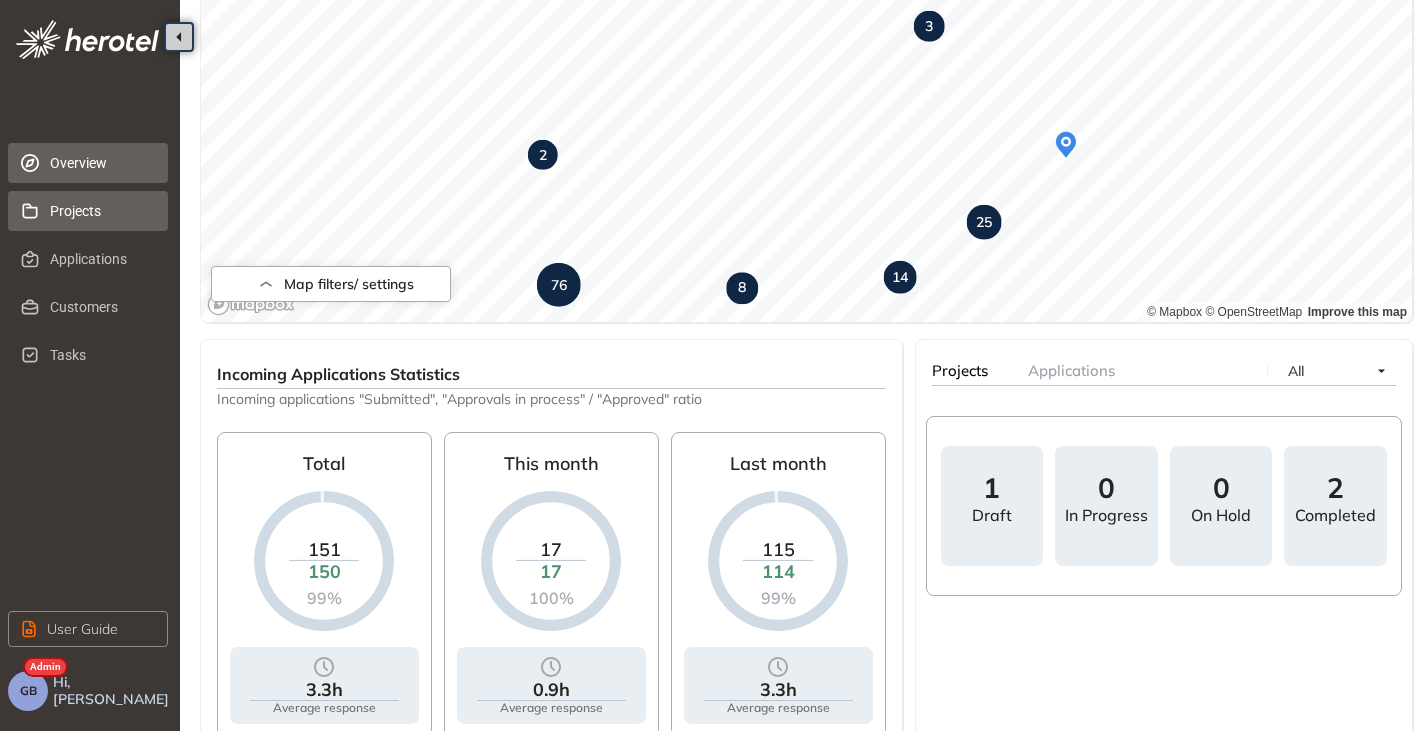 click on "Projects" at bounding box center (101, 211) 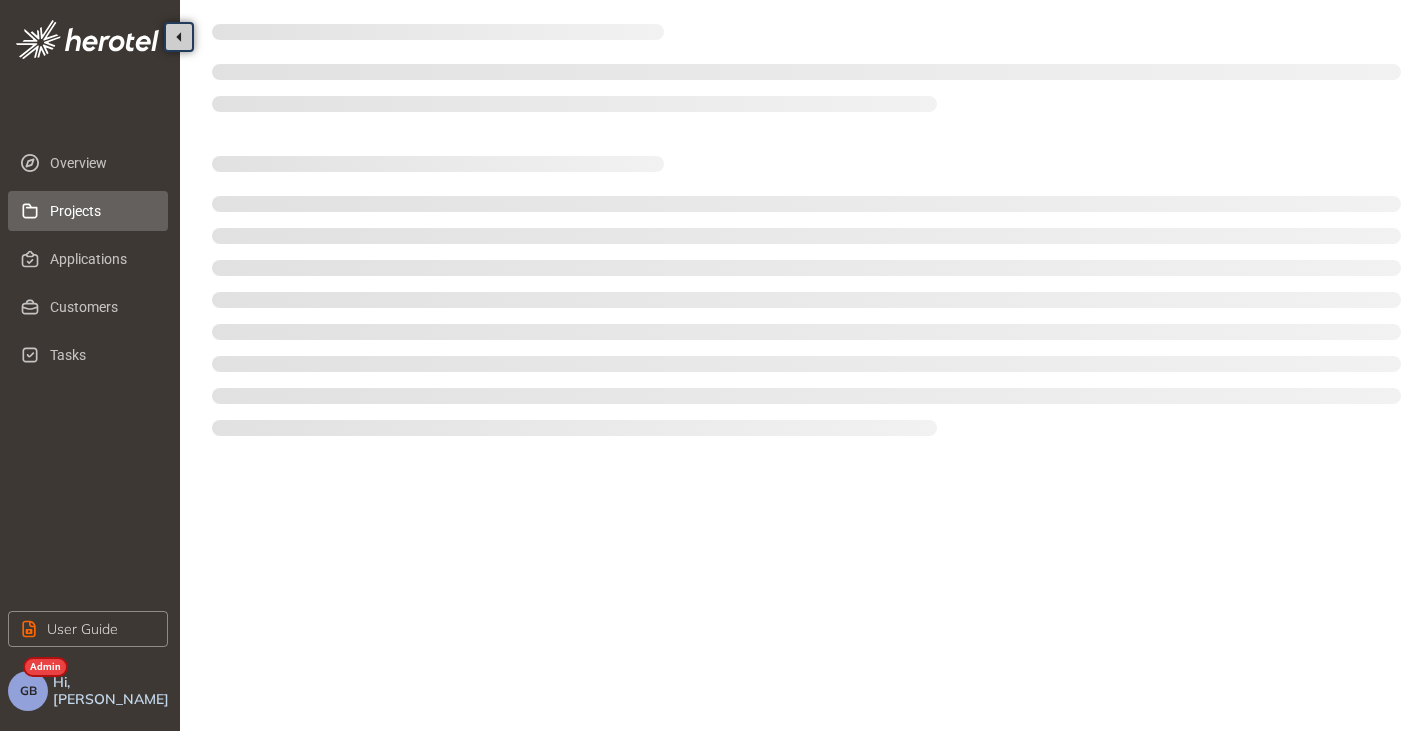 scroll, scrollTop: 0, scrollLeft: 0, axis: both 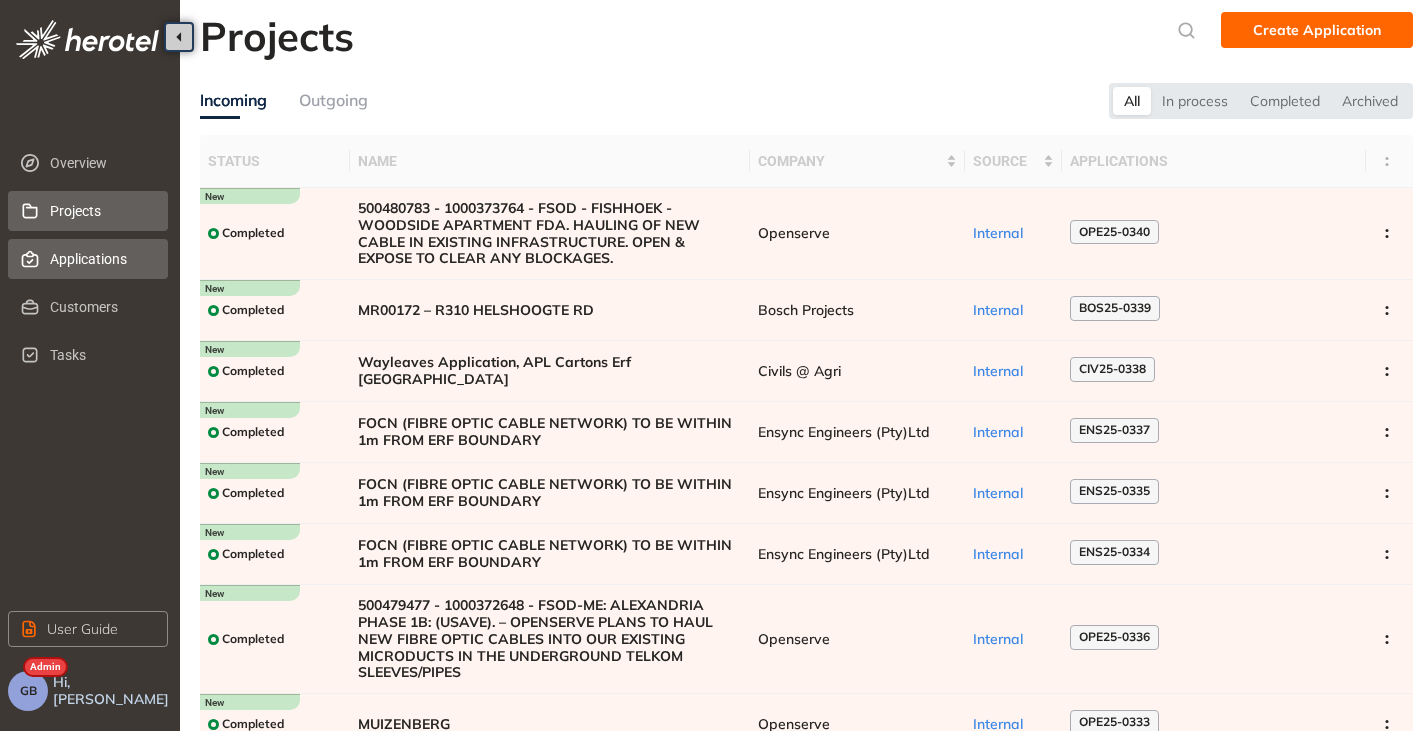 click on "Applications" at bounding box center [101, 259] 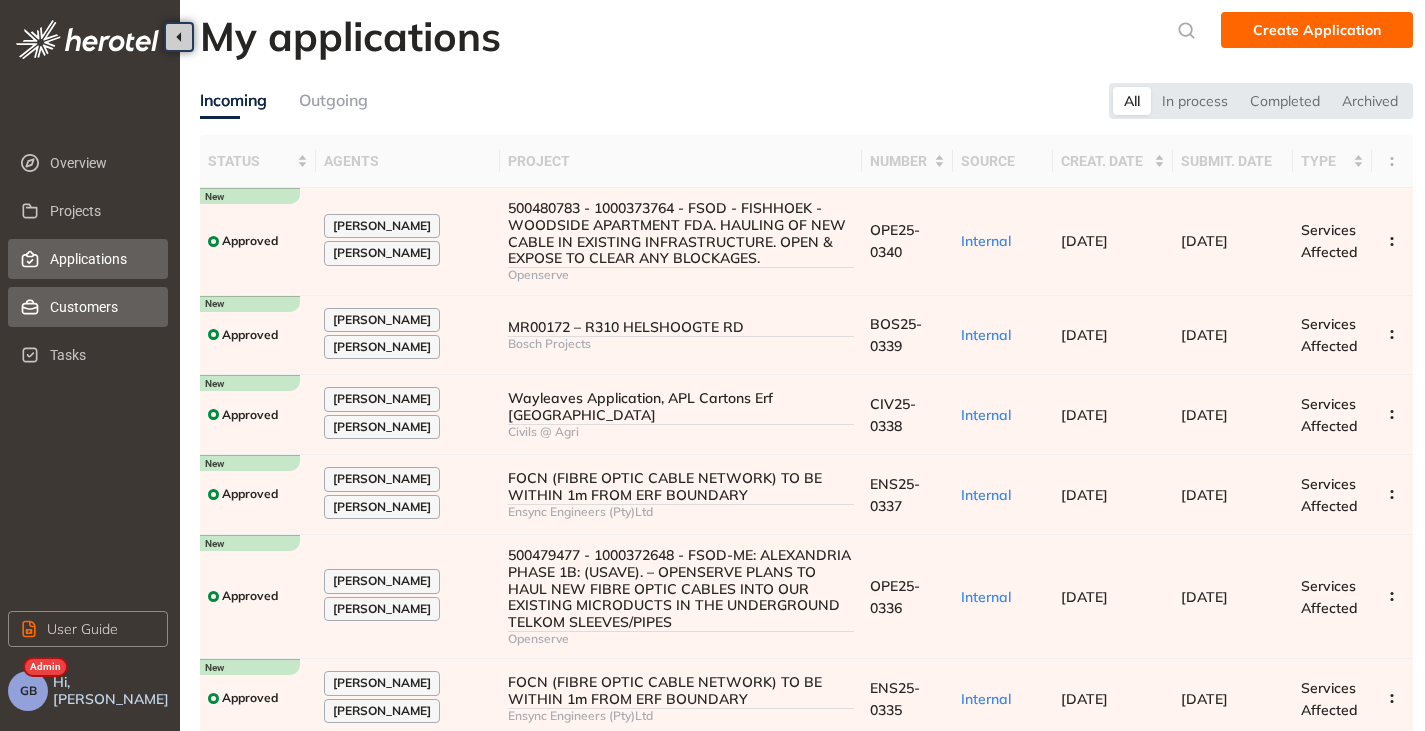 click on "Customers" at bounding box center (101, 307) 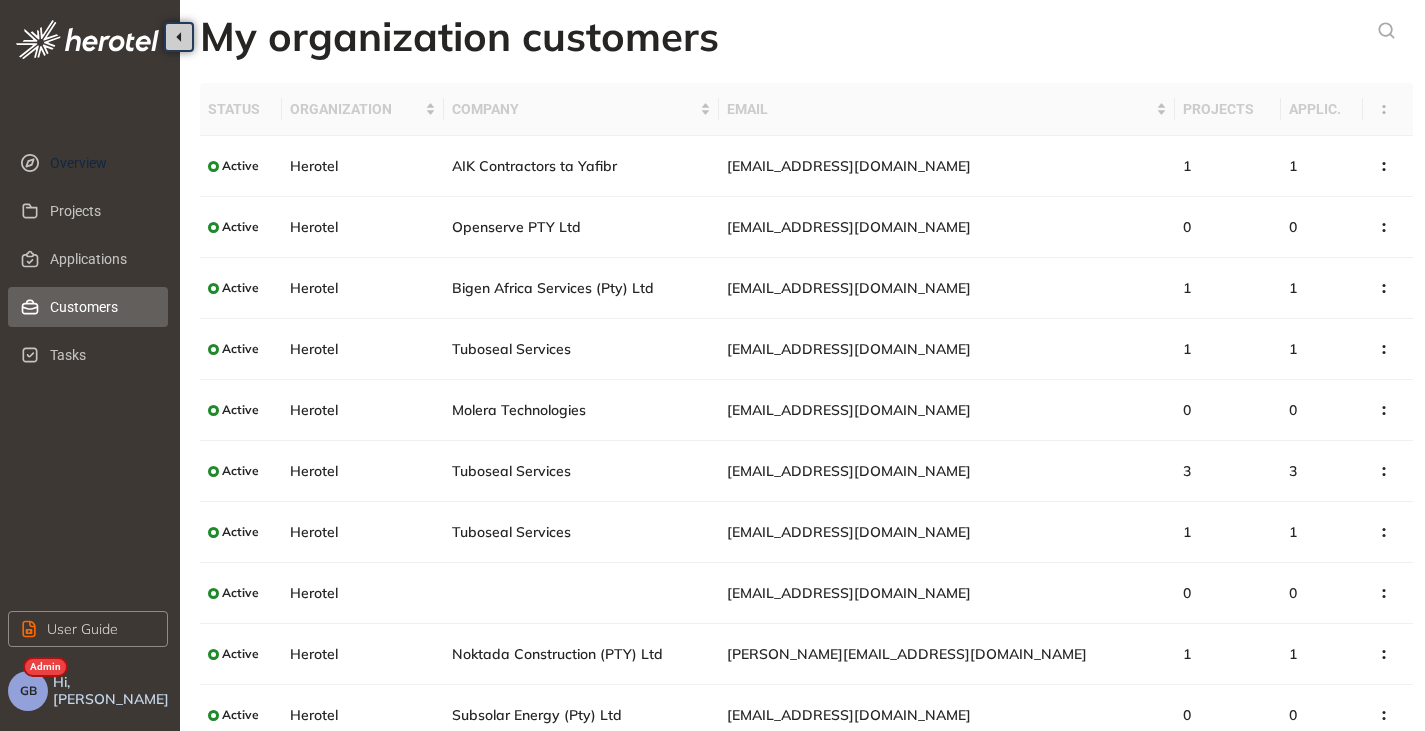 click on "Overview Projects Applications Customers Tasks" at bounding box center (90, 259) 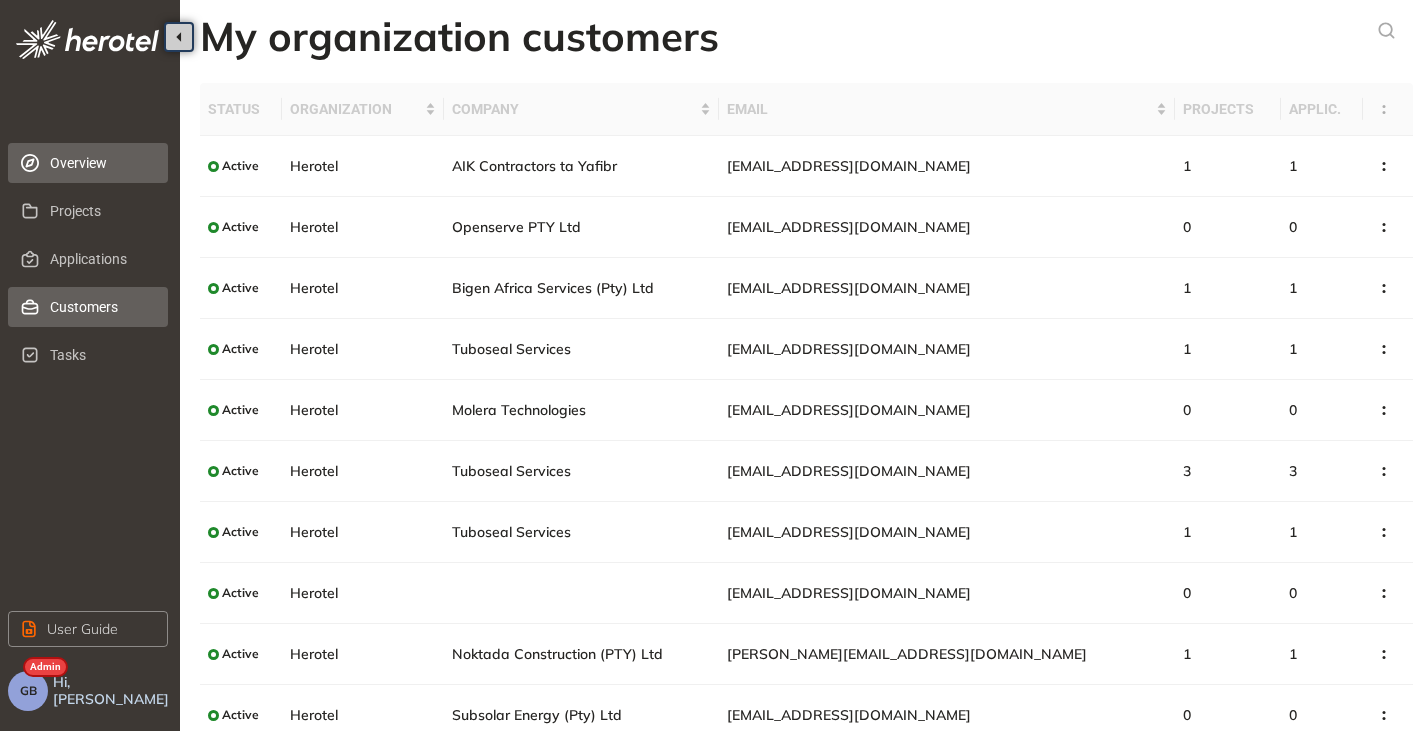 click on "Overview" at bounding box center (101, 163) 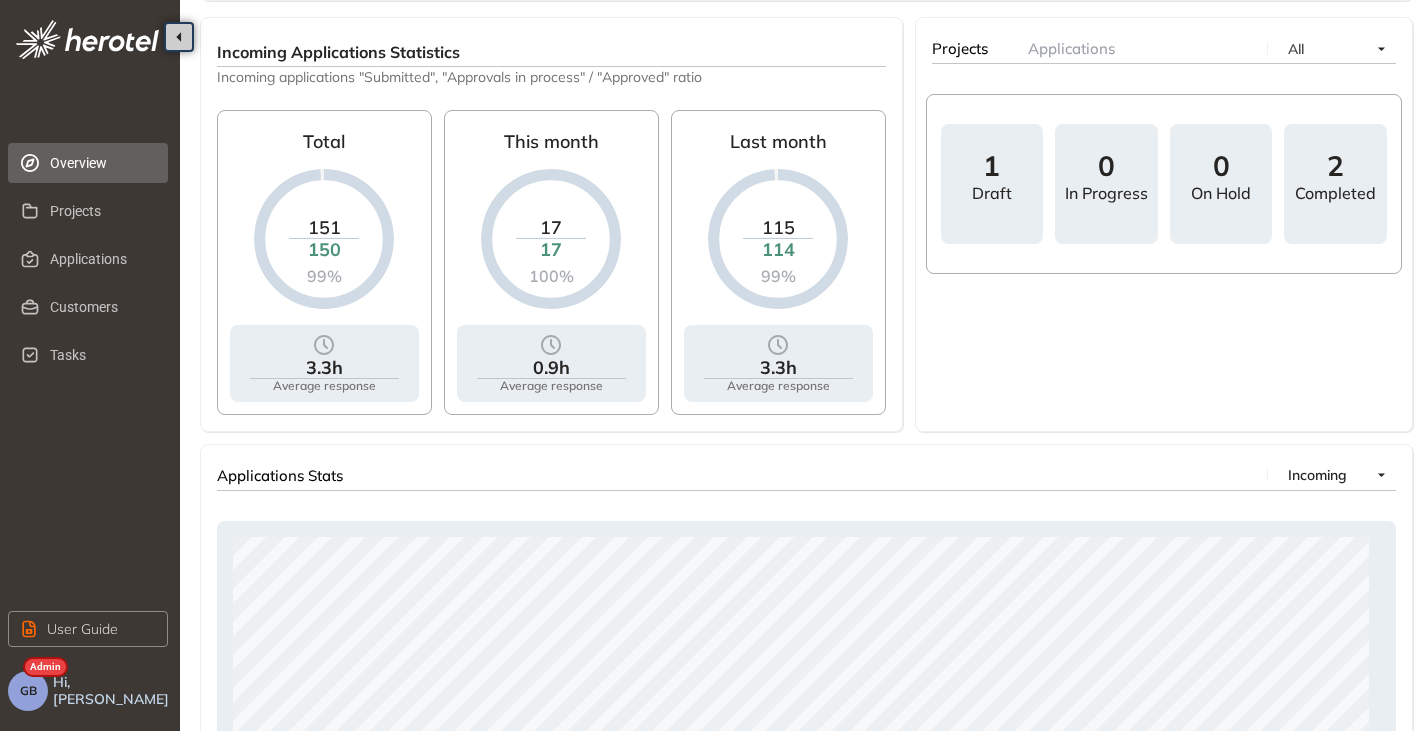 scroll, scrollTop: 700, scrollLeft: 0, axis: vertical 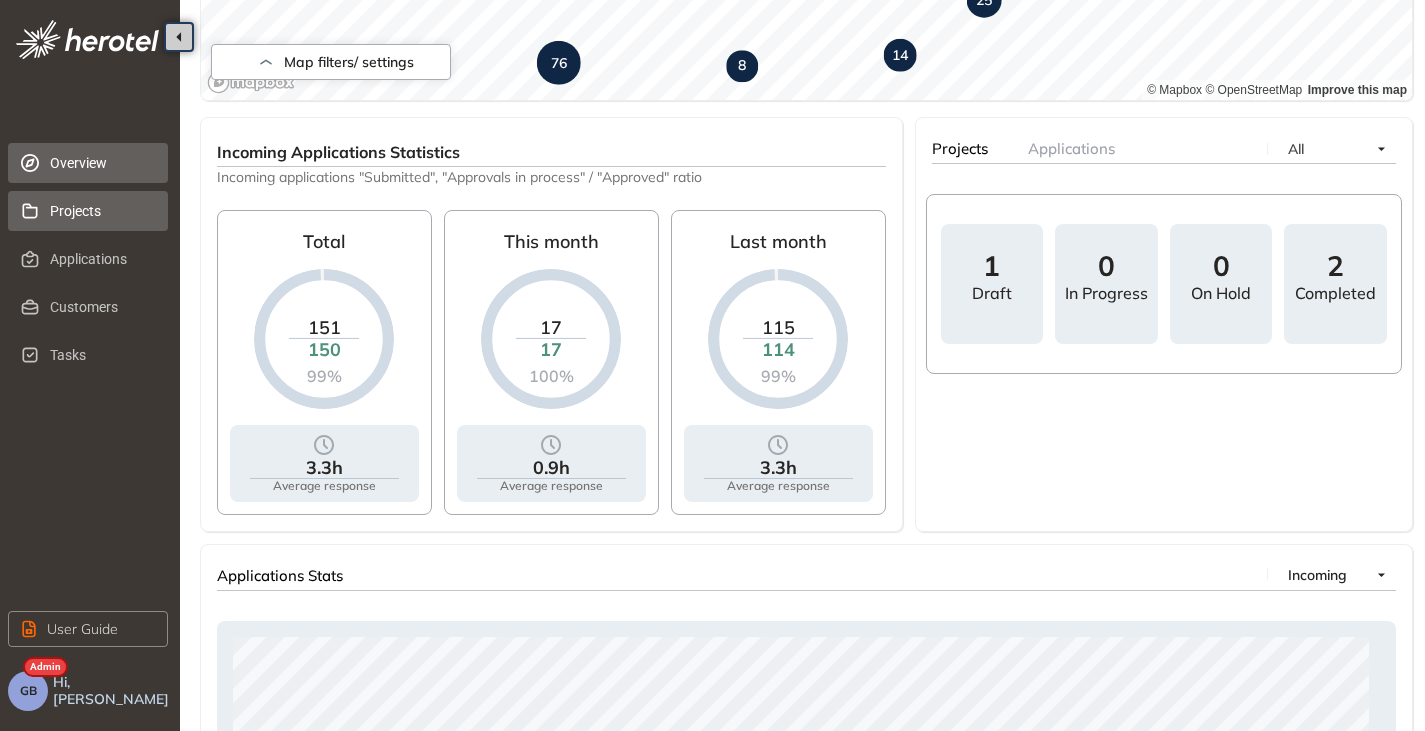 click on "Projects" at bounding box center (101, 211) 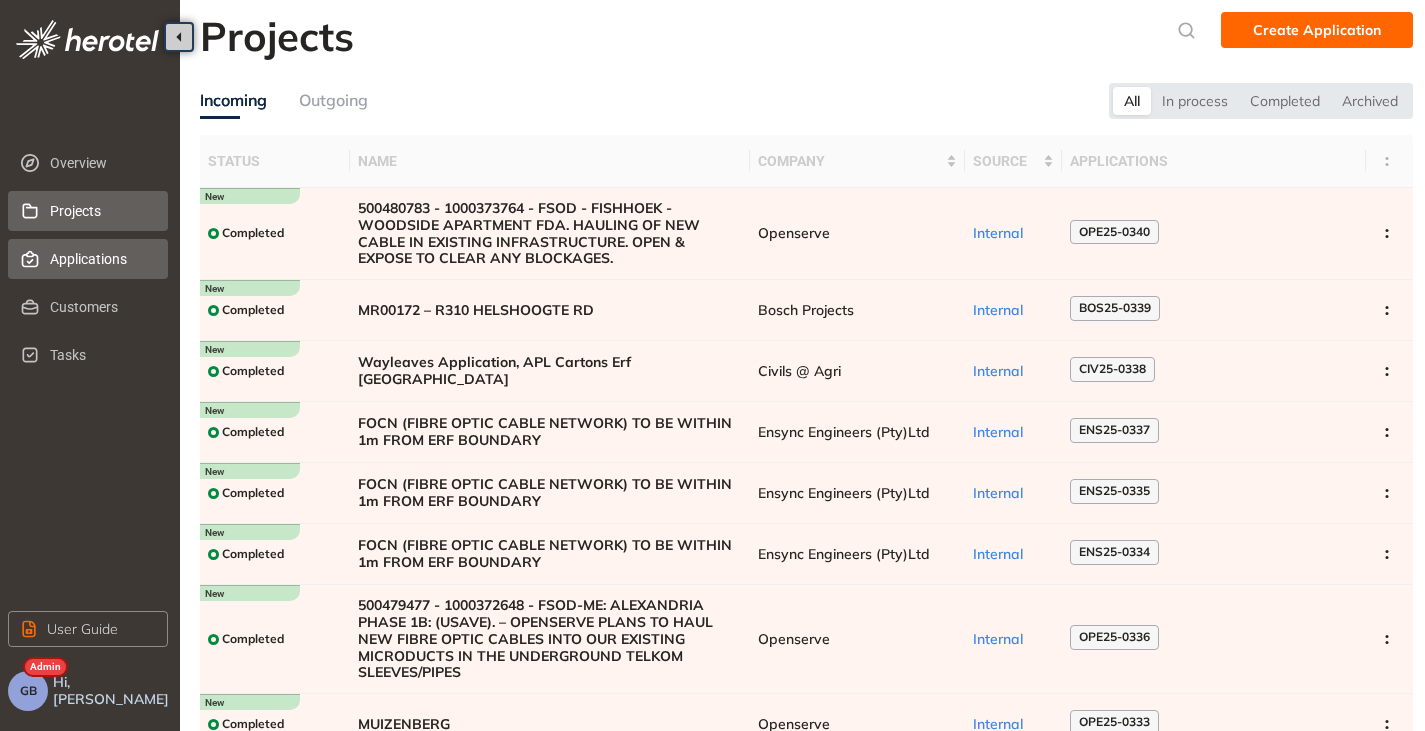 click on "Applications" at bounding box center (101, 259) 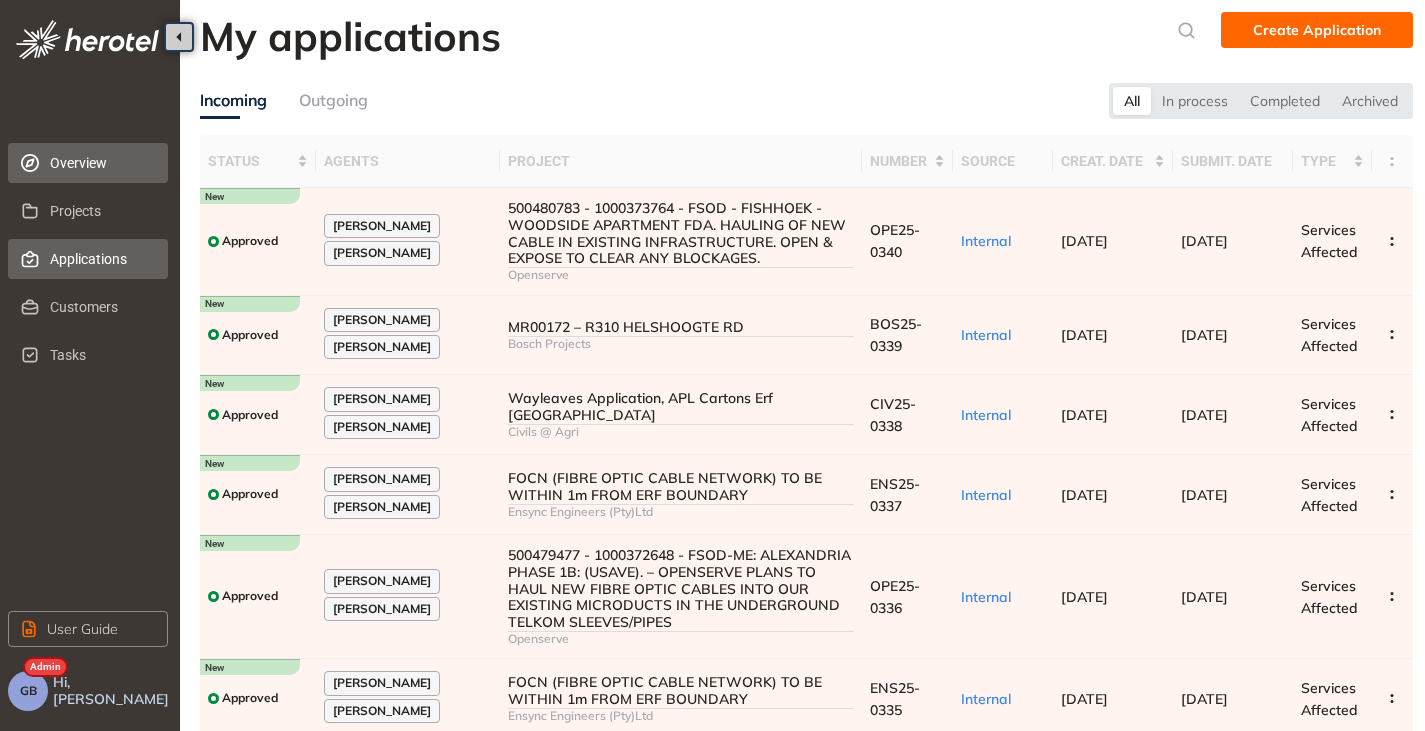 click on "Overview" at bounding box center (101, 163) 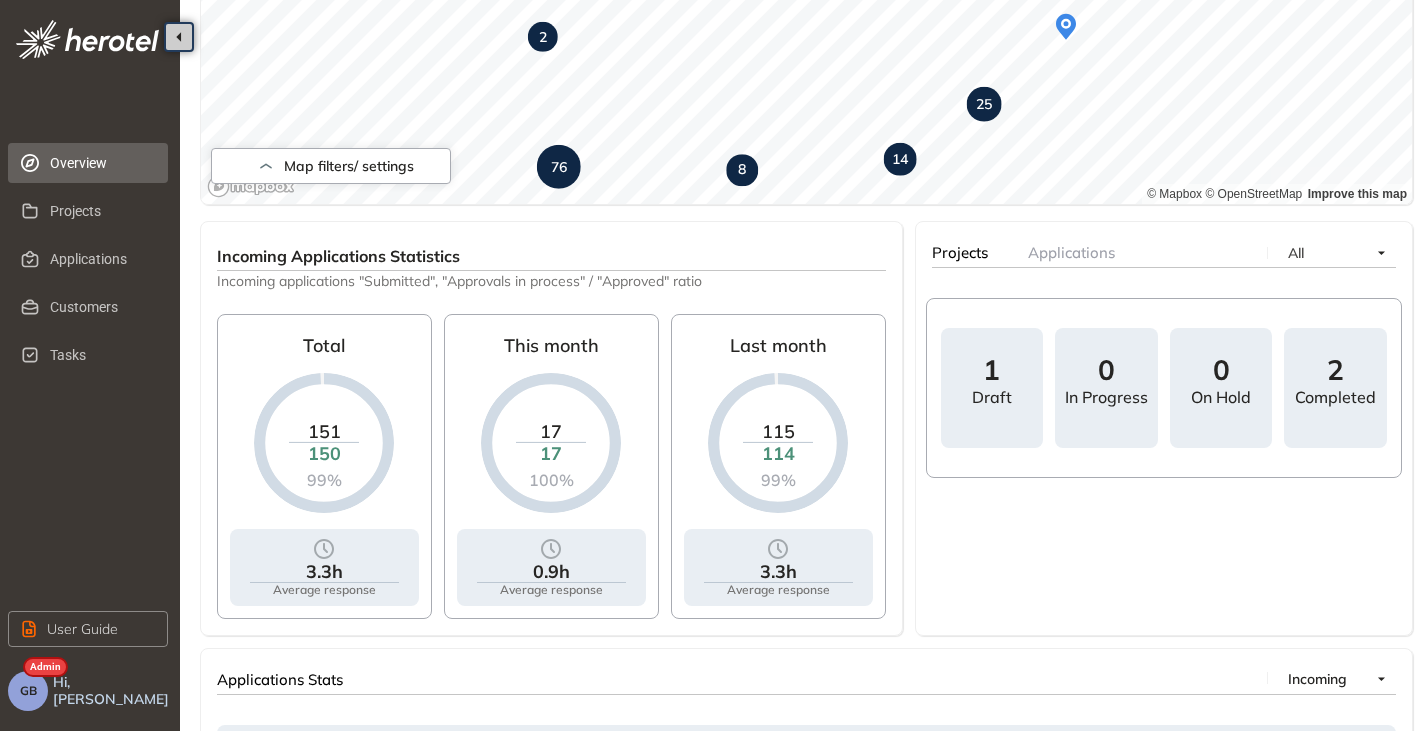 scroll, scrollTop: 600, scrollLeft: 0, axis: vertical 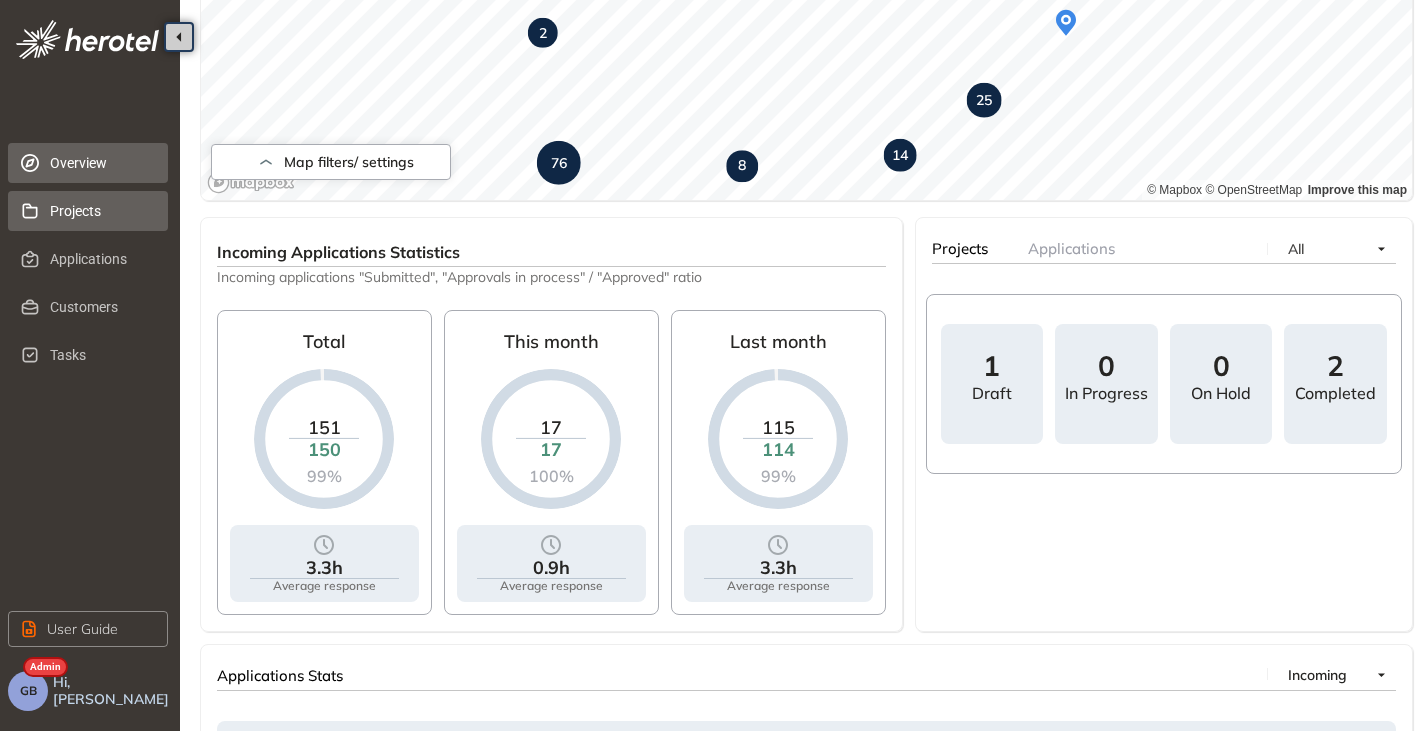 click on "Projects" at bounding box center [101, 211] 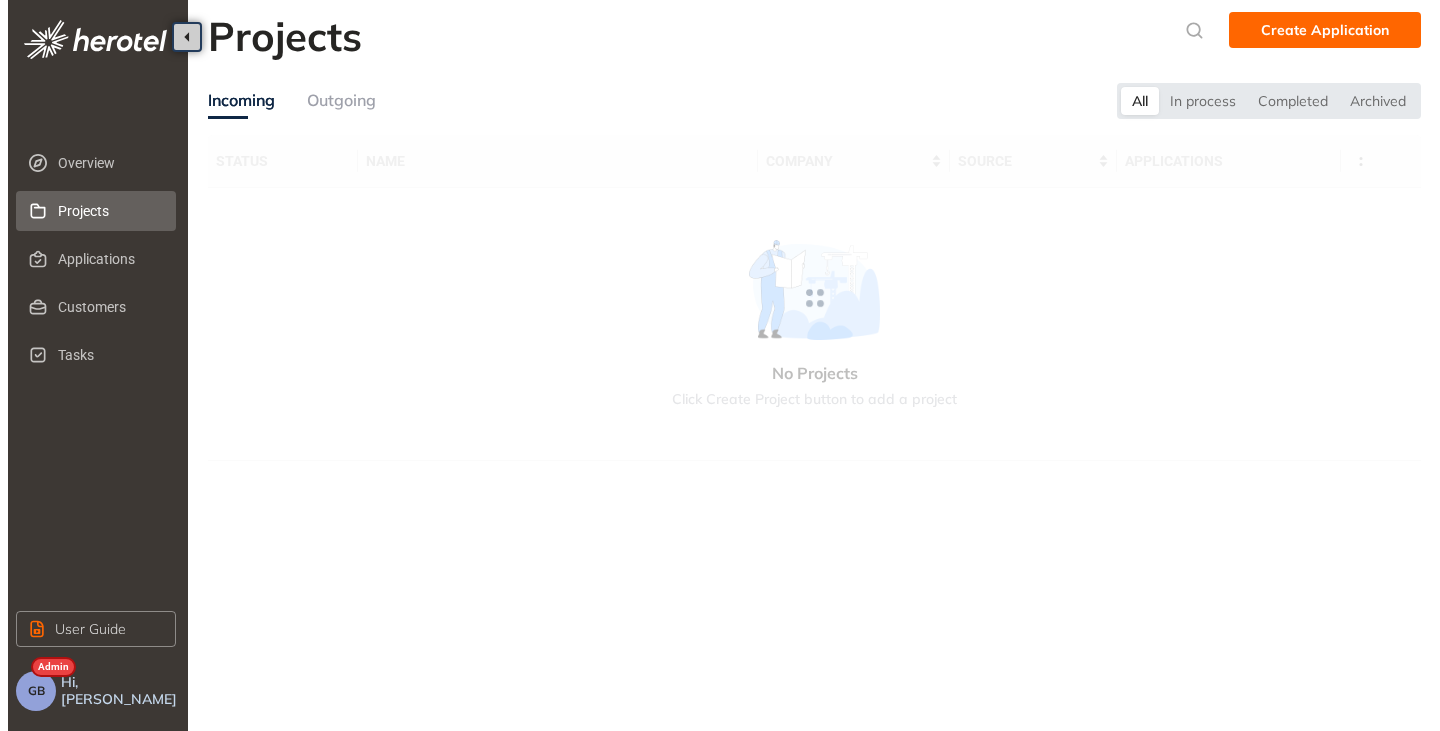 scroll, scrollTop: 0, scrollLeft: 0, axis: both 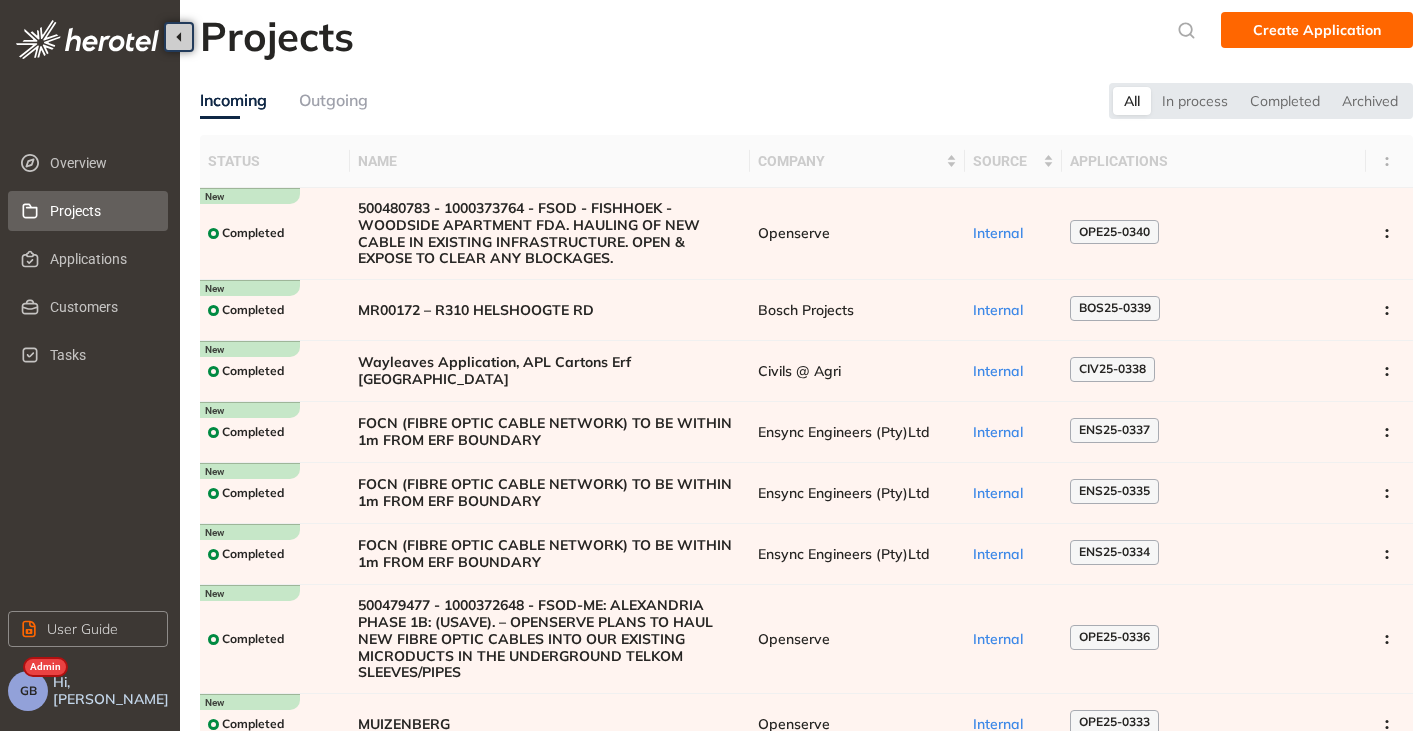 click on "Hi, [PERSON_NAME]" at bounding box center (110, 691) 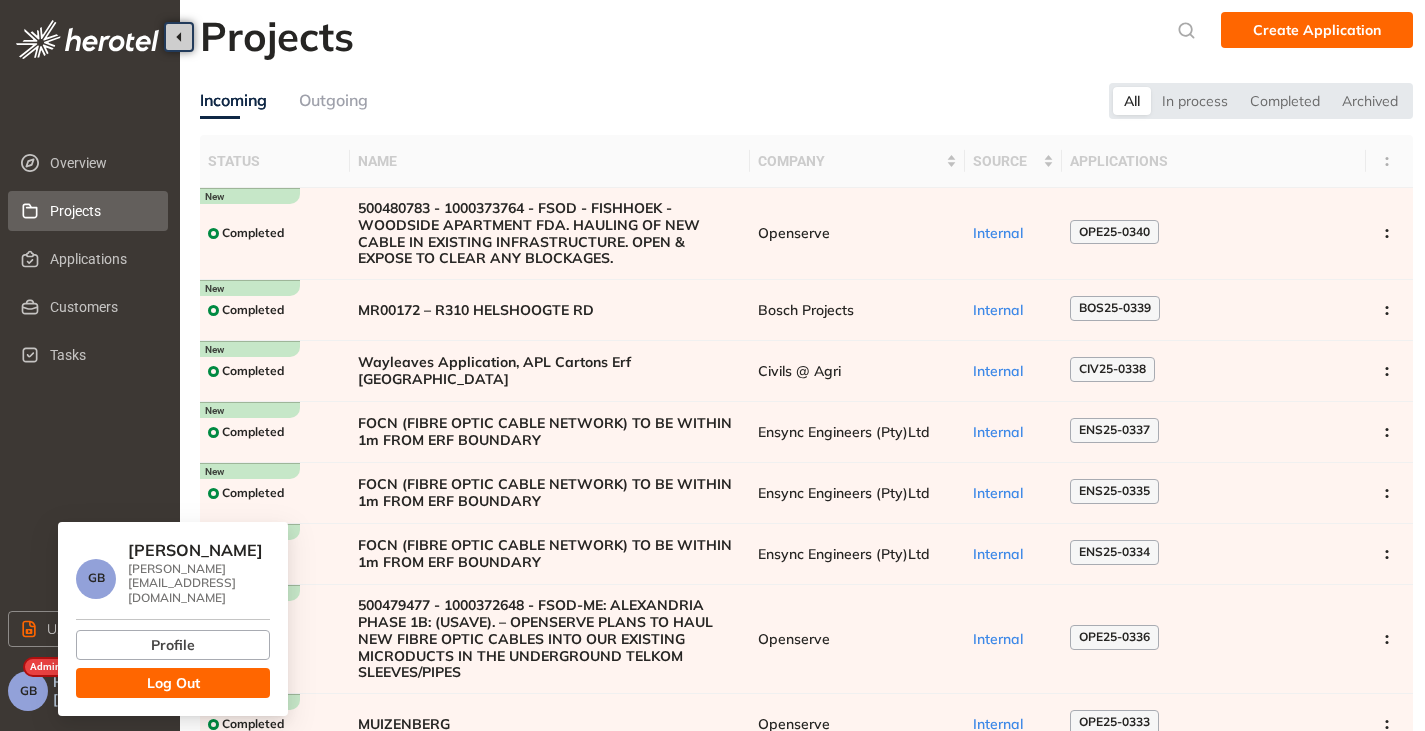 click on "Log Out" at bounding box center (173, 683) 